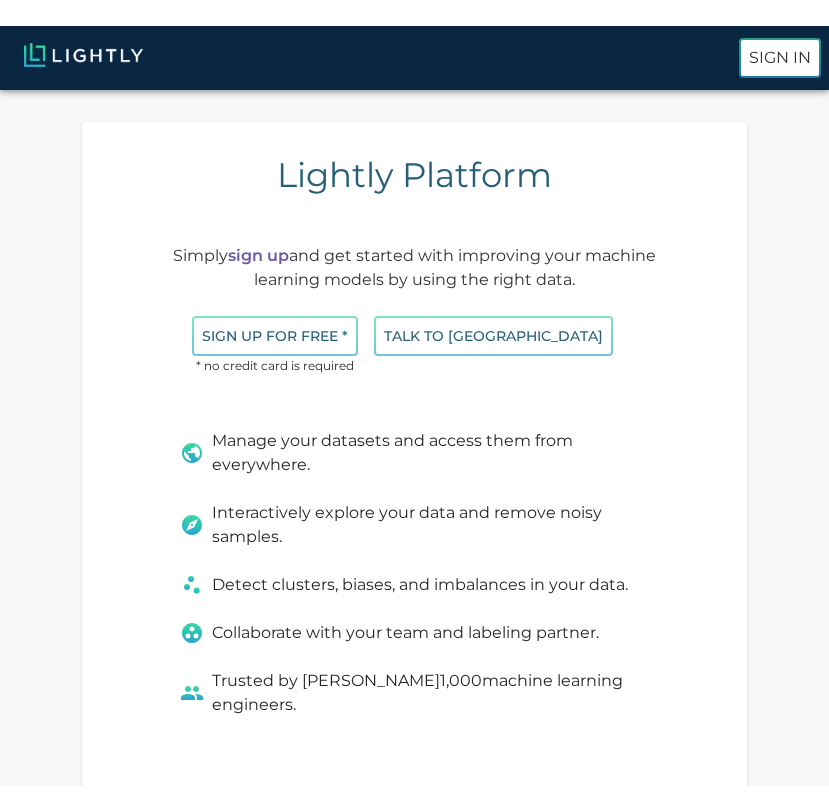 scroll, scrollTop: 0, scrollLeft: 0, axis: both 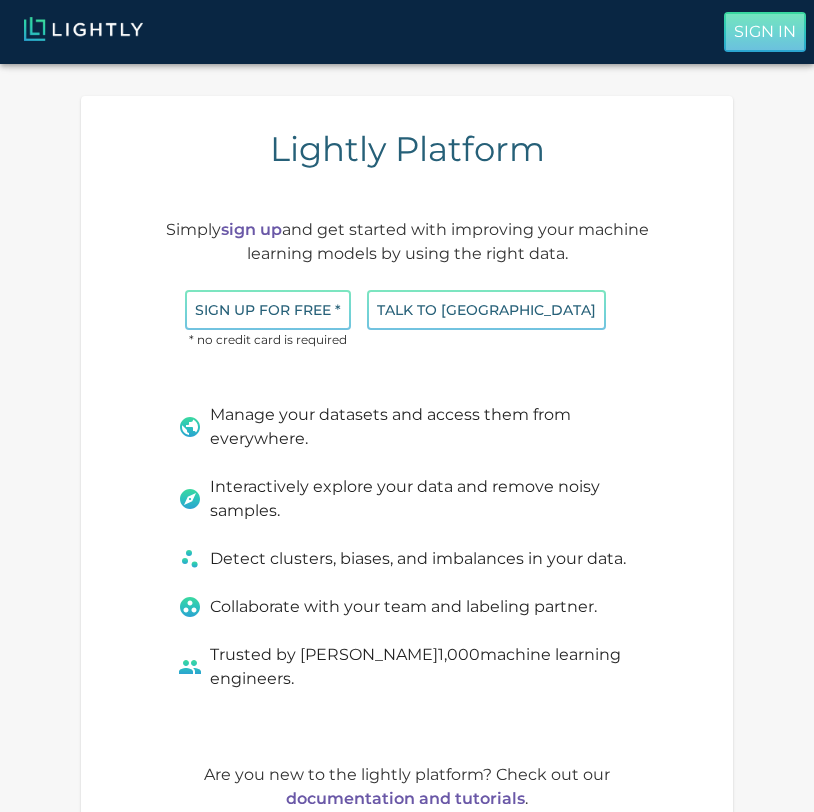 click on "Sign In" at bounding box center [765, 32] 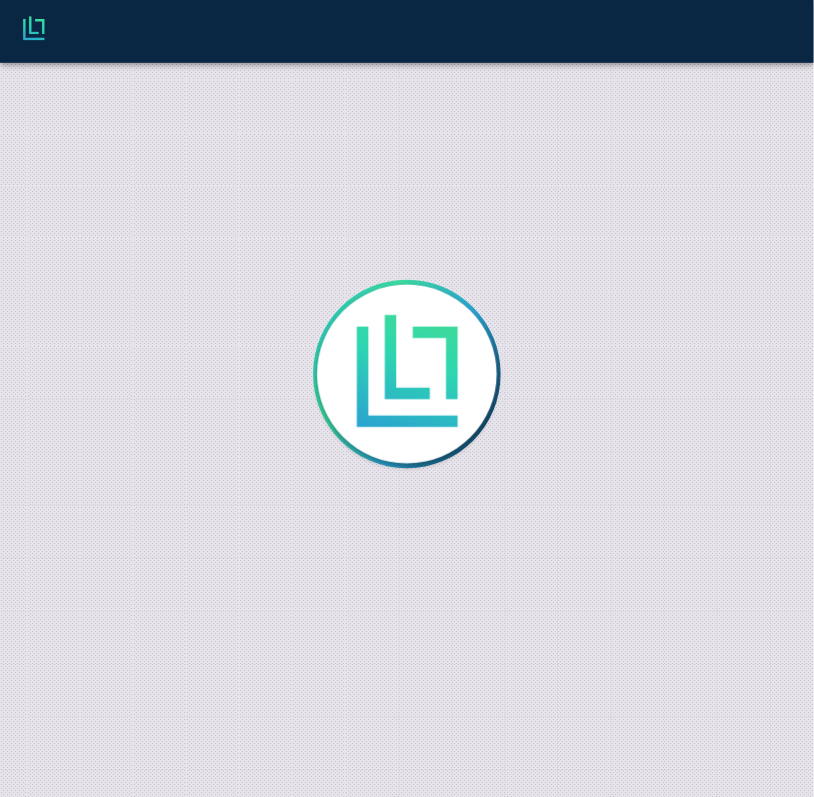 scroll, scrollTop: 0, scrollLeft: 0, axis: both 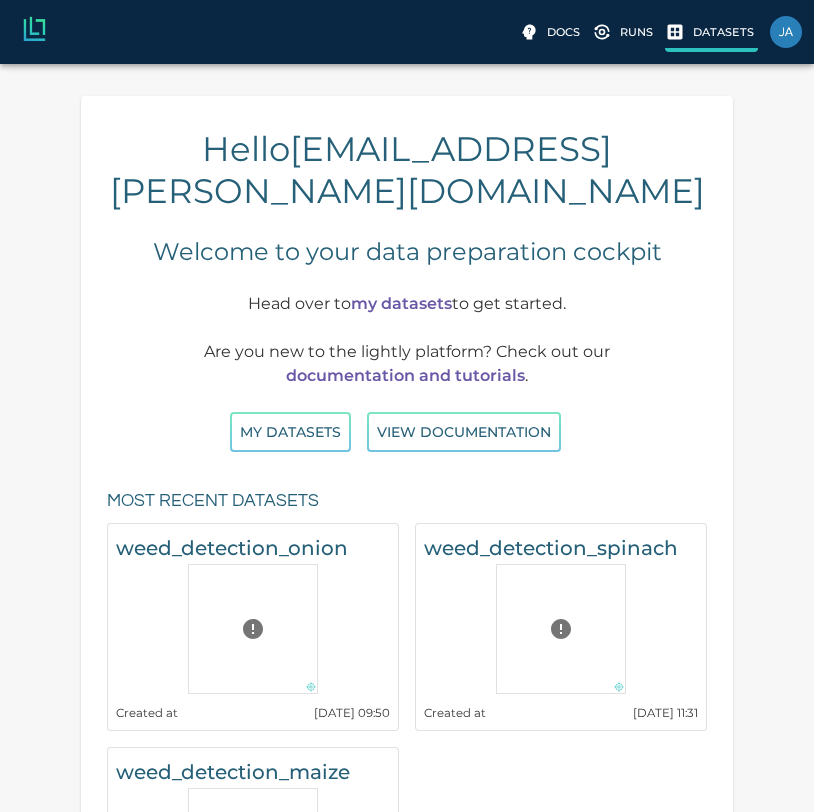 click 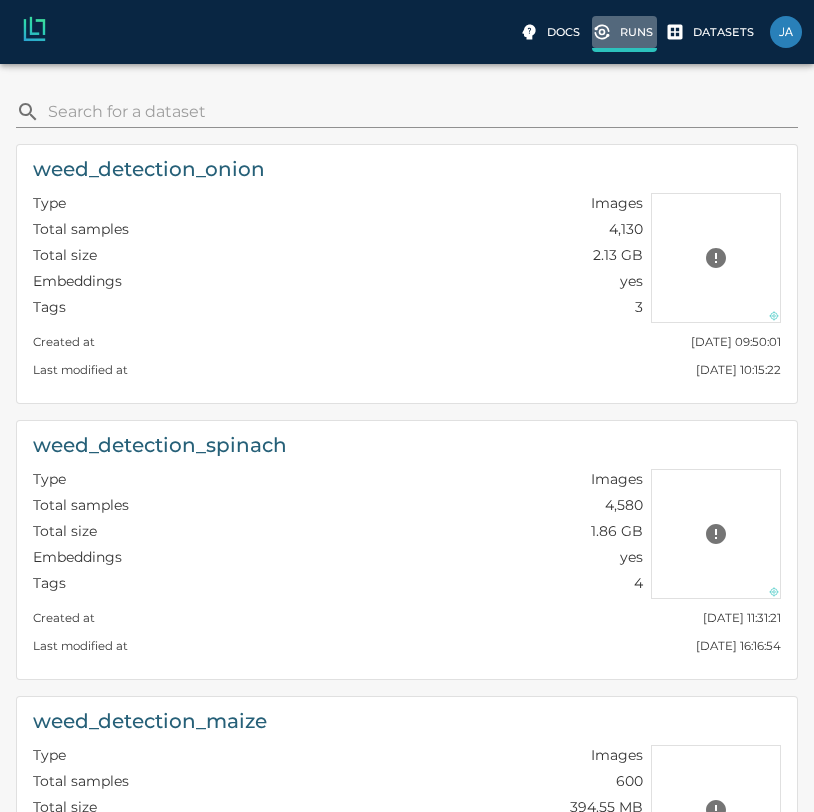 click on "Runs" at bounding box center [636, 32] 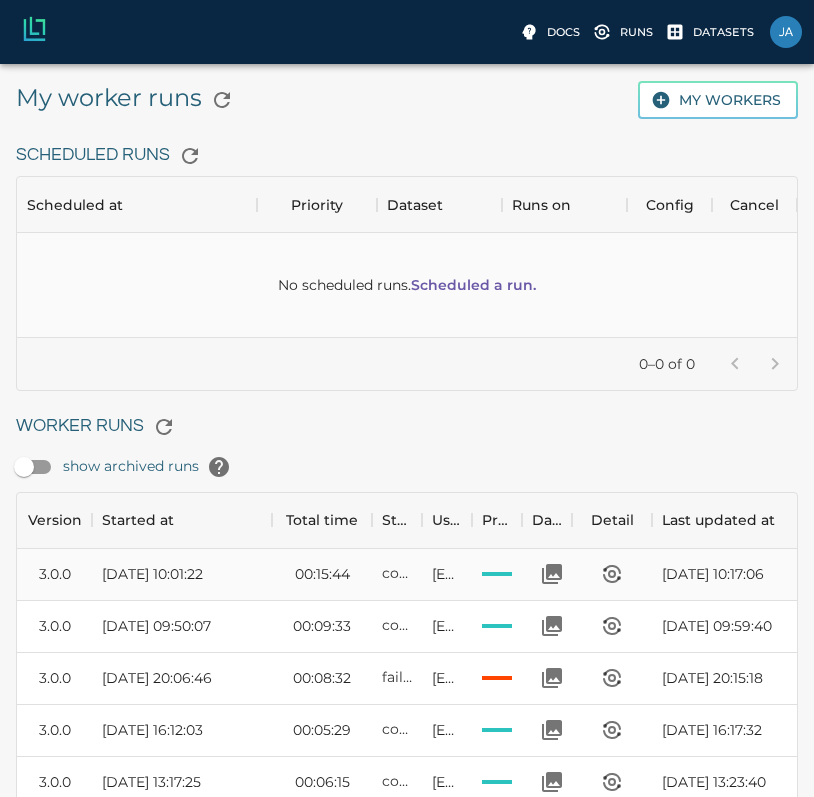 scroll, scrollTop: 16, scrollLeft: 16, axis: both 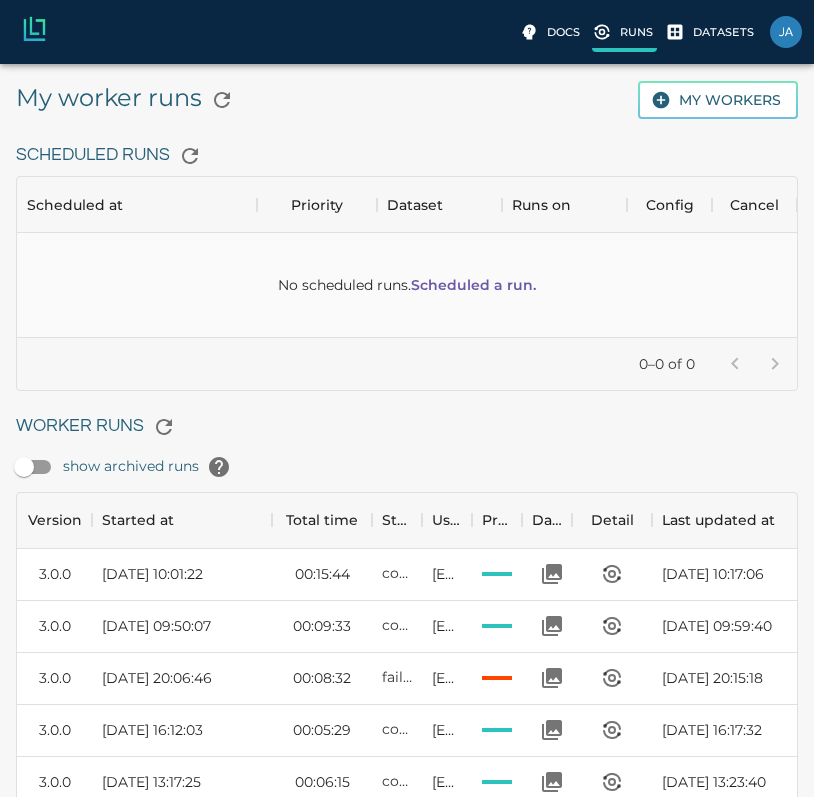 click on "Runs" at bounding box center (636, 32) 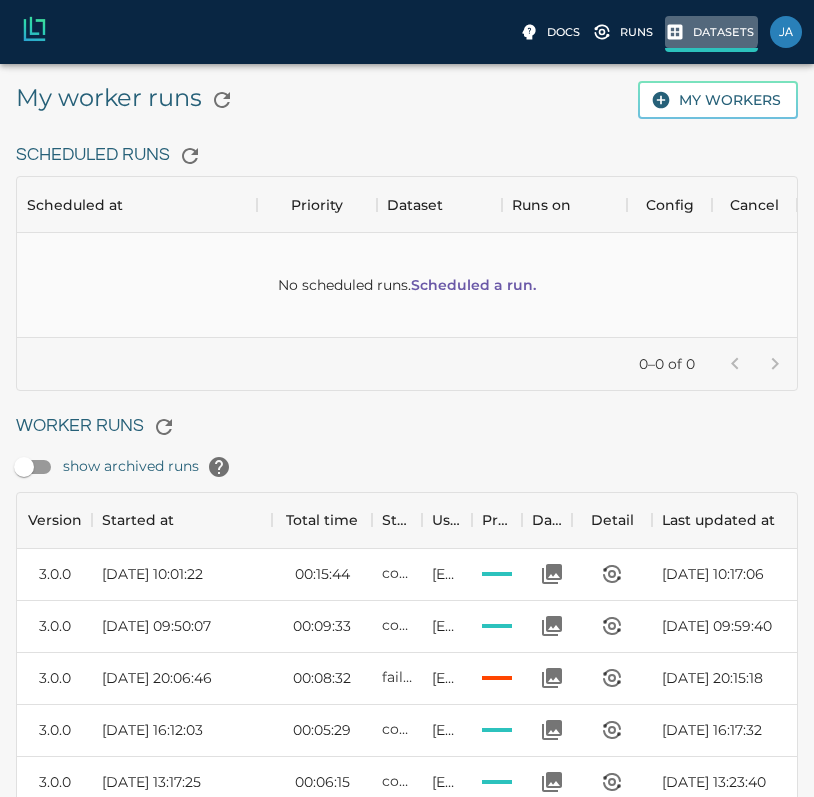 click 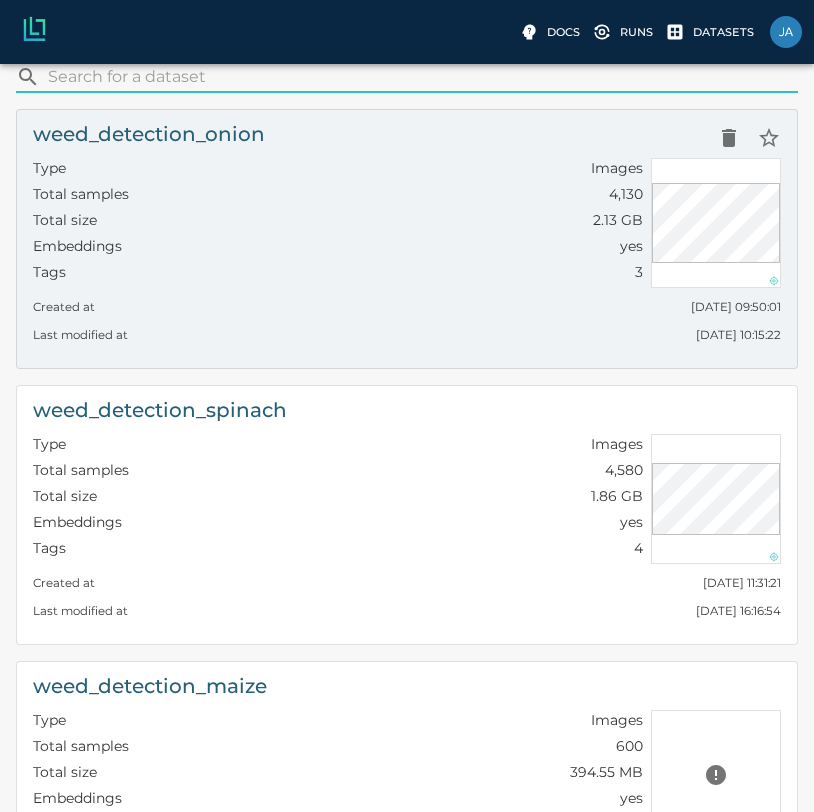 scroll, scrollTop: 62, scrollLeft: 0, axis: vertical 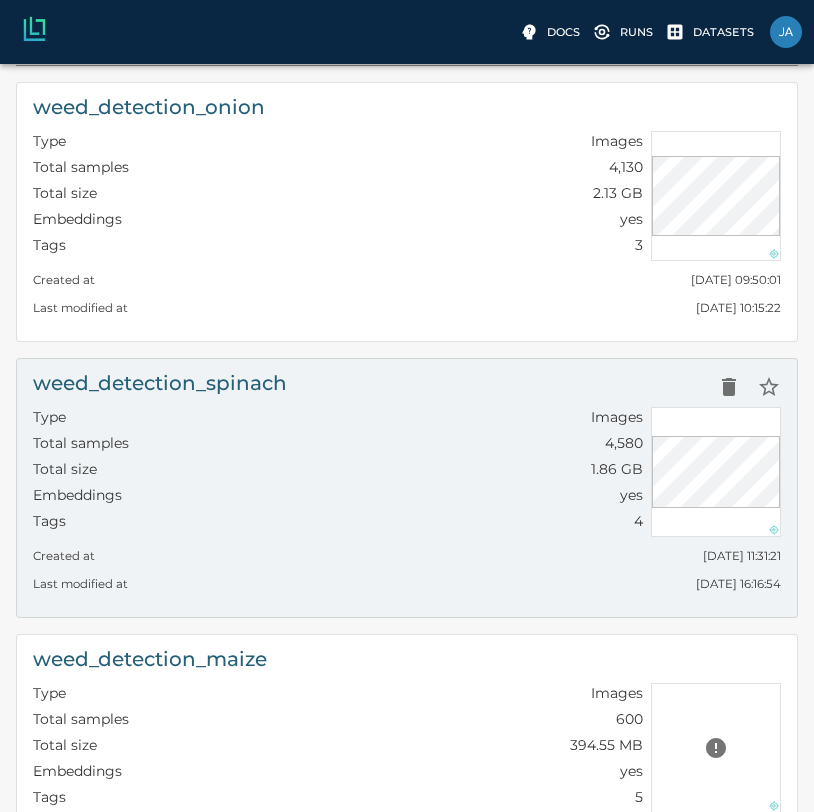 click on "Total samples 4,580" at bounding box center (338, 446) 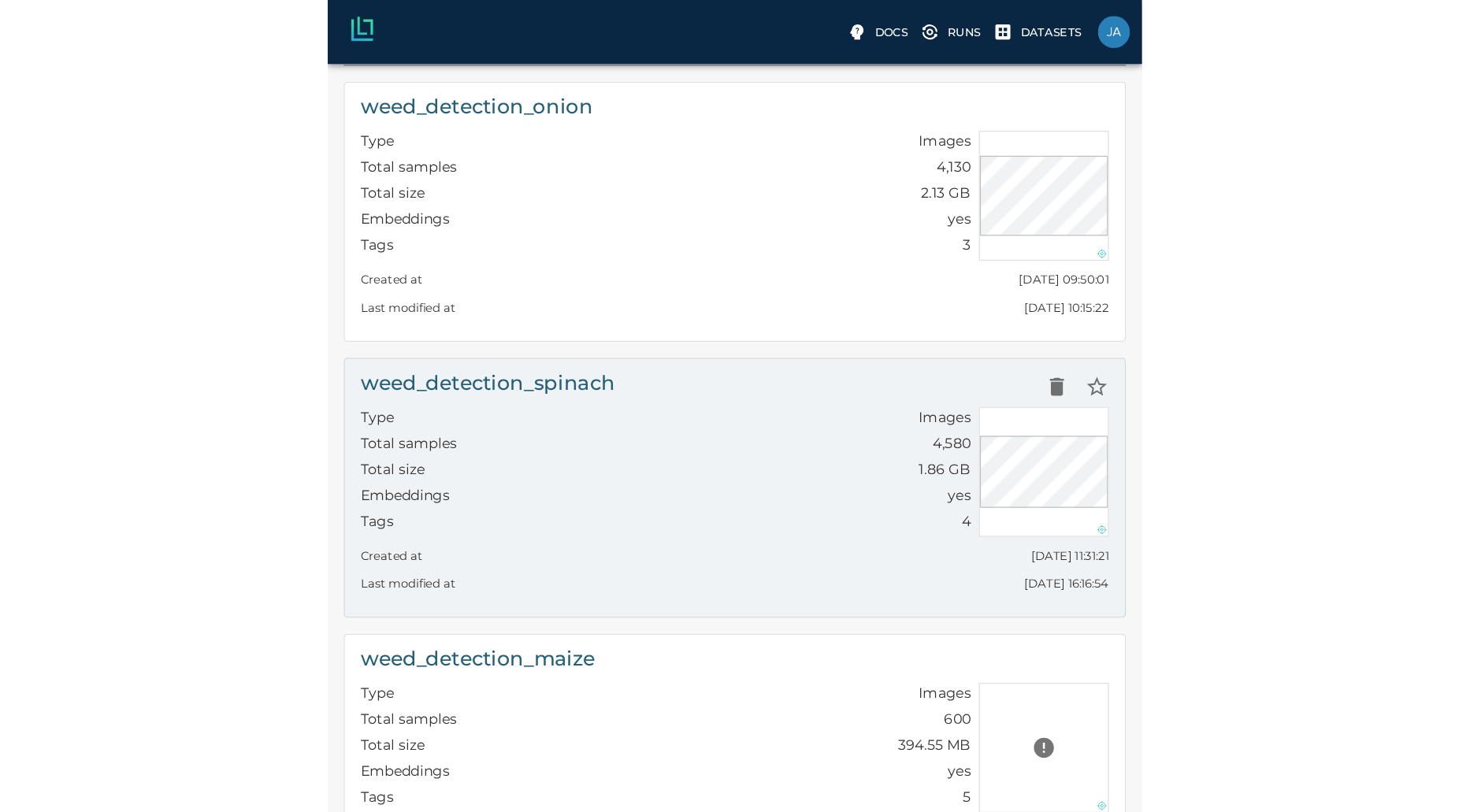 scroll, scrollTop: 0, scrollLeft: 0, axis: both 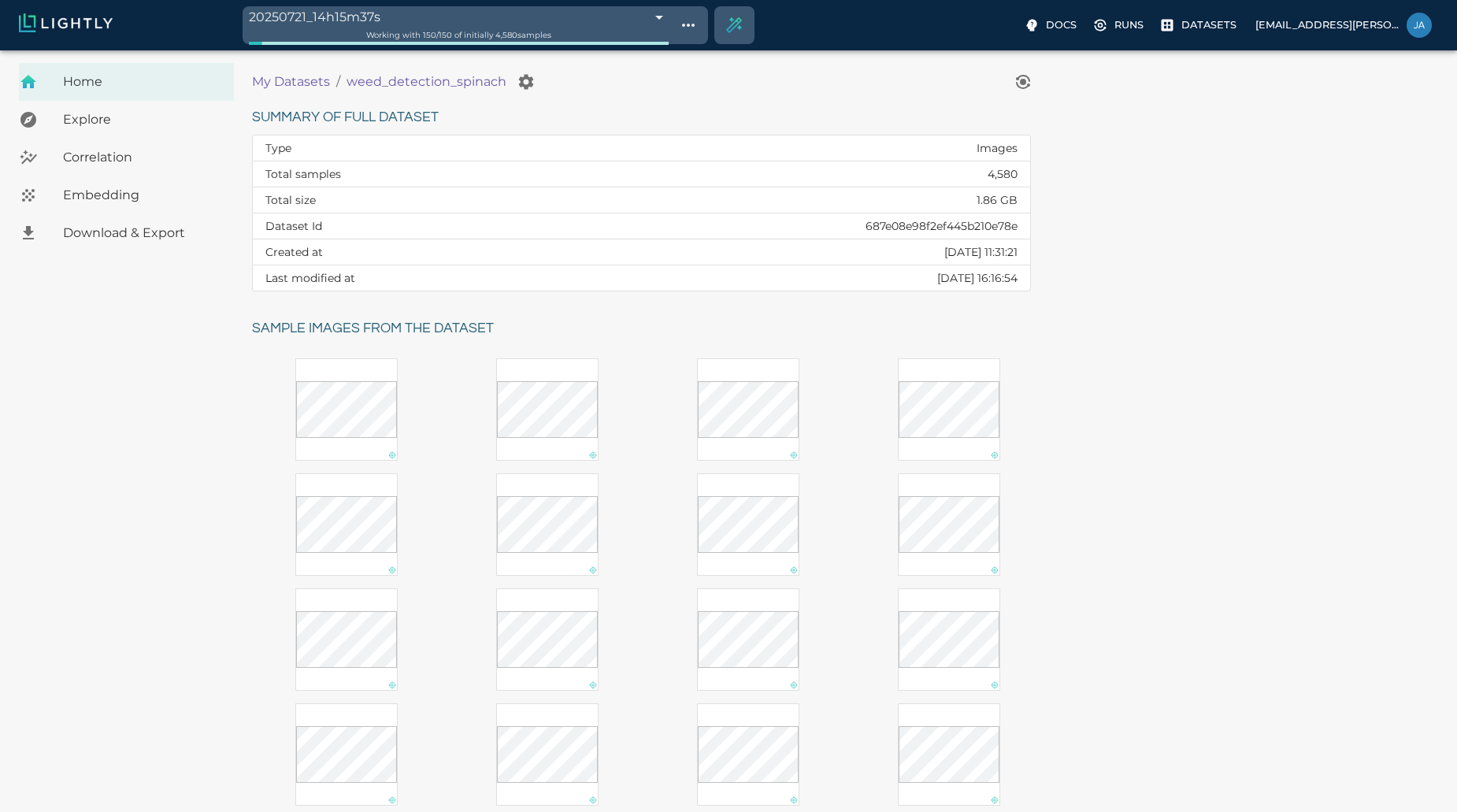click at bounding box center [346, 410] 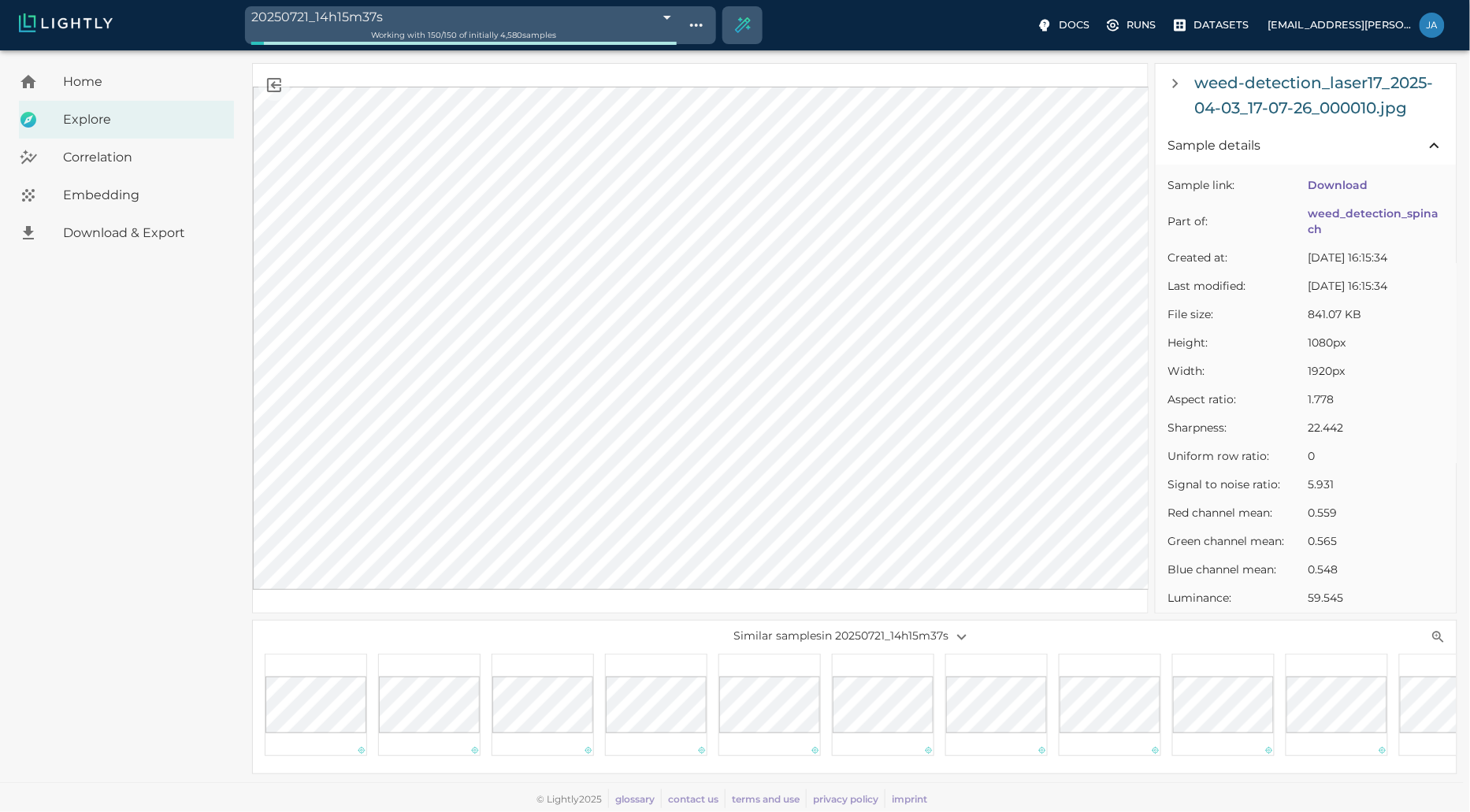 click on "Home Explore Correlation Embedding Download & Export" at bounding box center [126, 418] 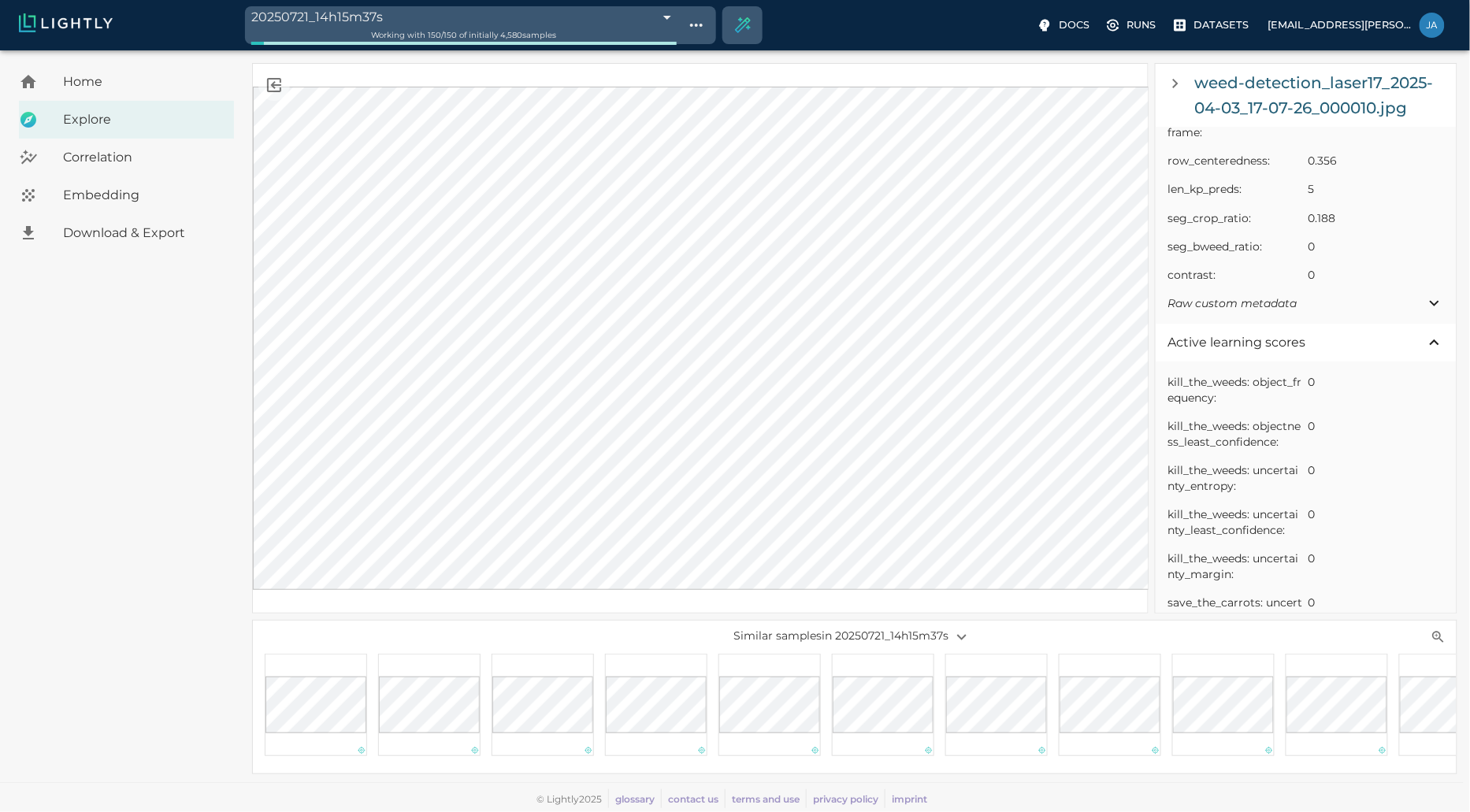 click on "kill_the_weeds: objectness_least_confidence: 0" at bounding box center [1306, 434] 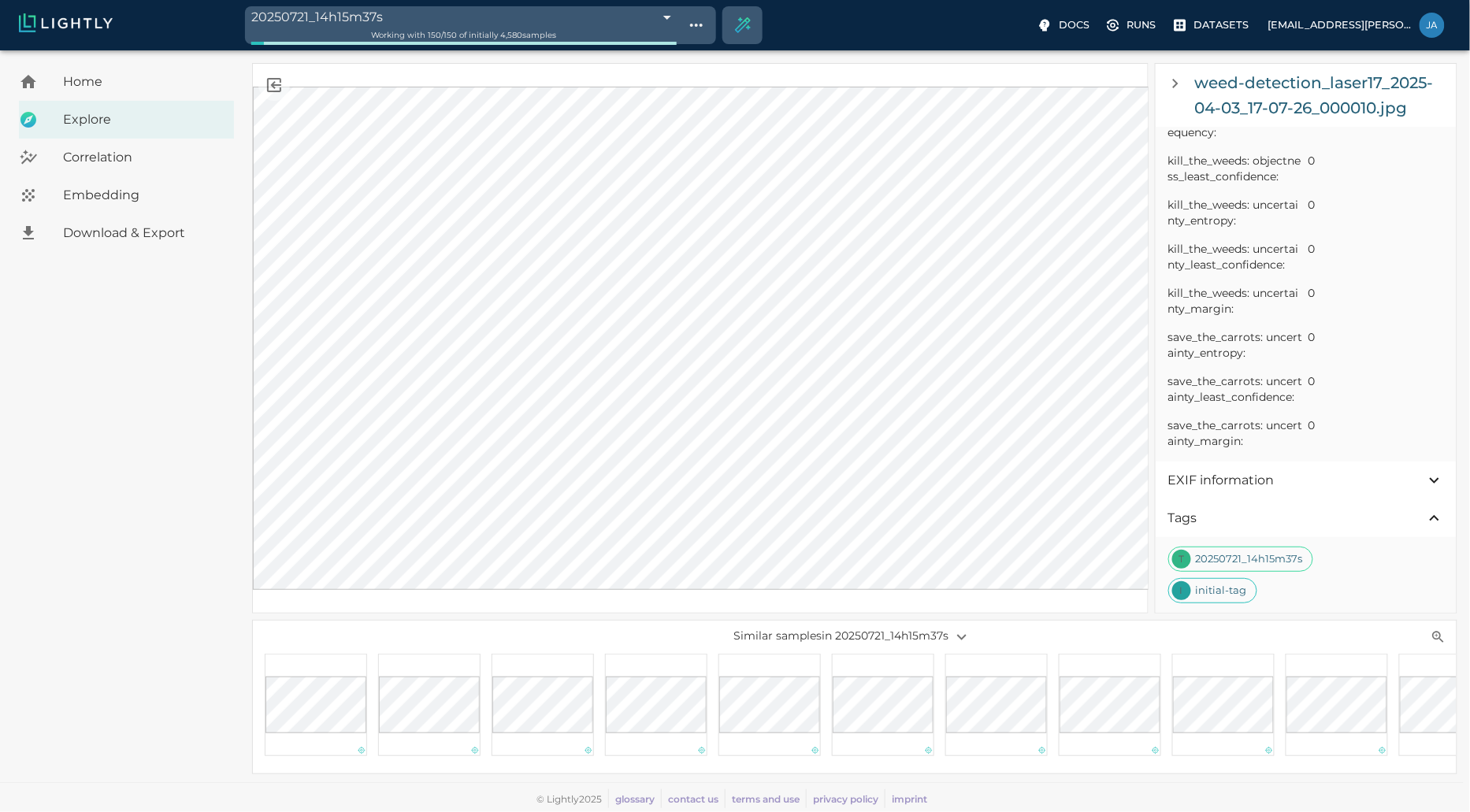 scroll, scrollTop: 1207, scrollLeft: 0, axis: vertical 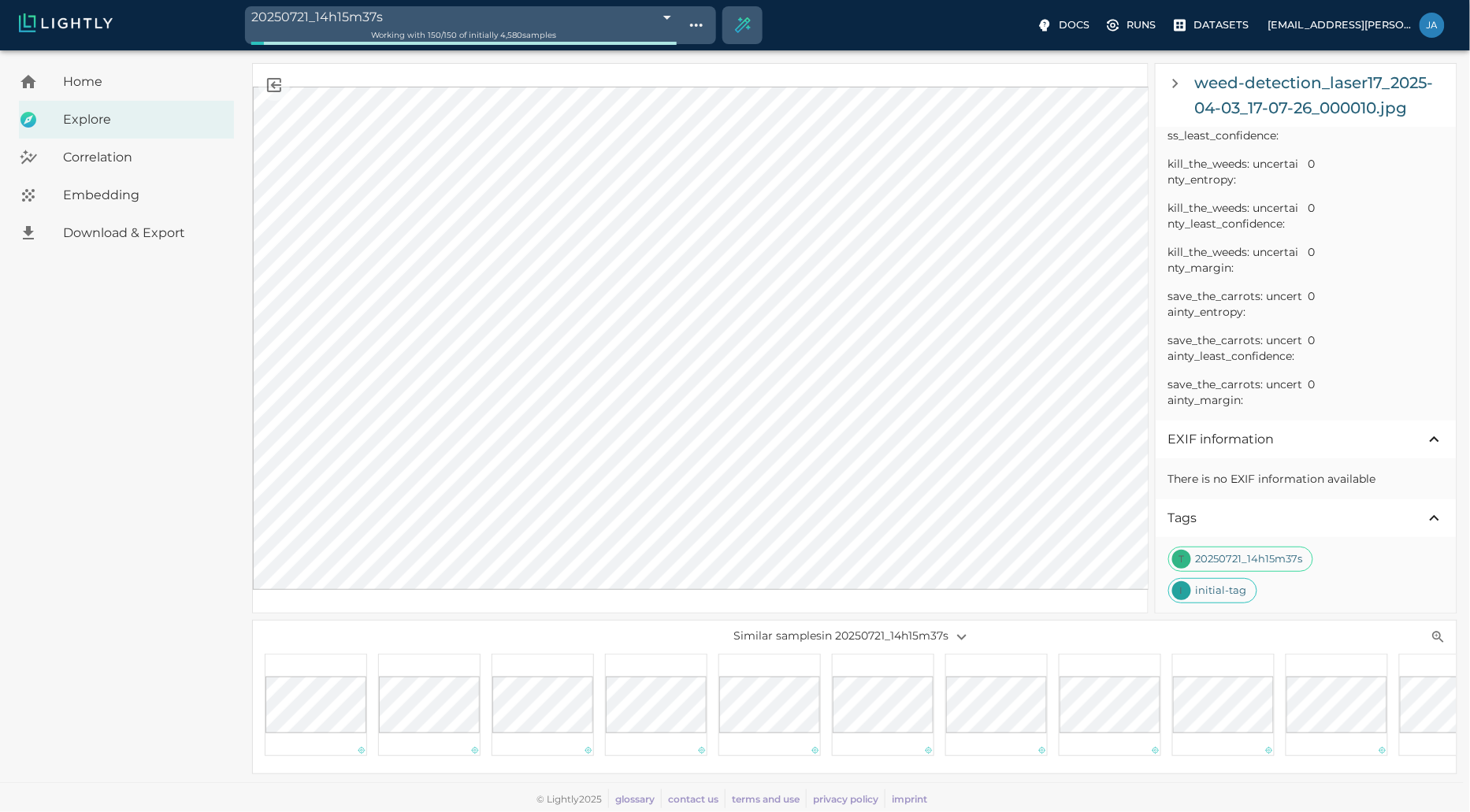 click on "EXIF information" at bounding box center [1297, 439] 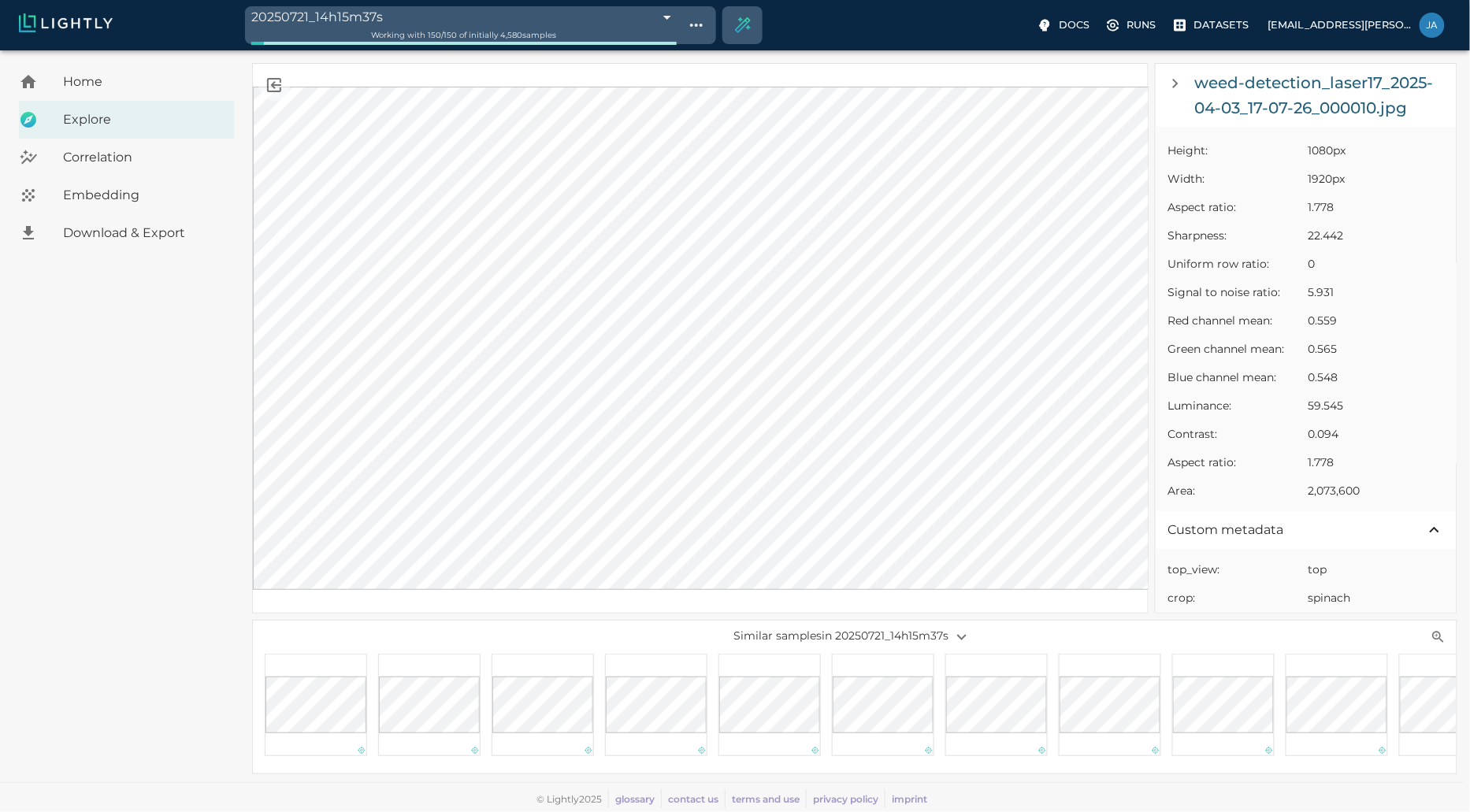 scroll, scrollTop: 67, scrollLeft: 0, axis: vertical 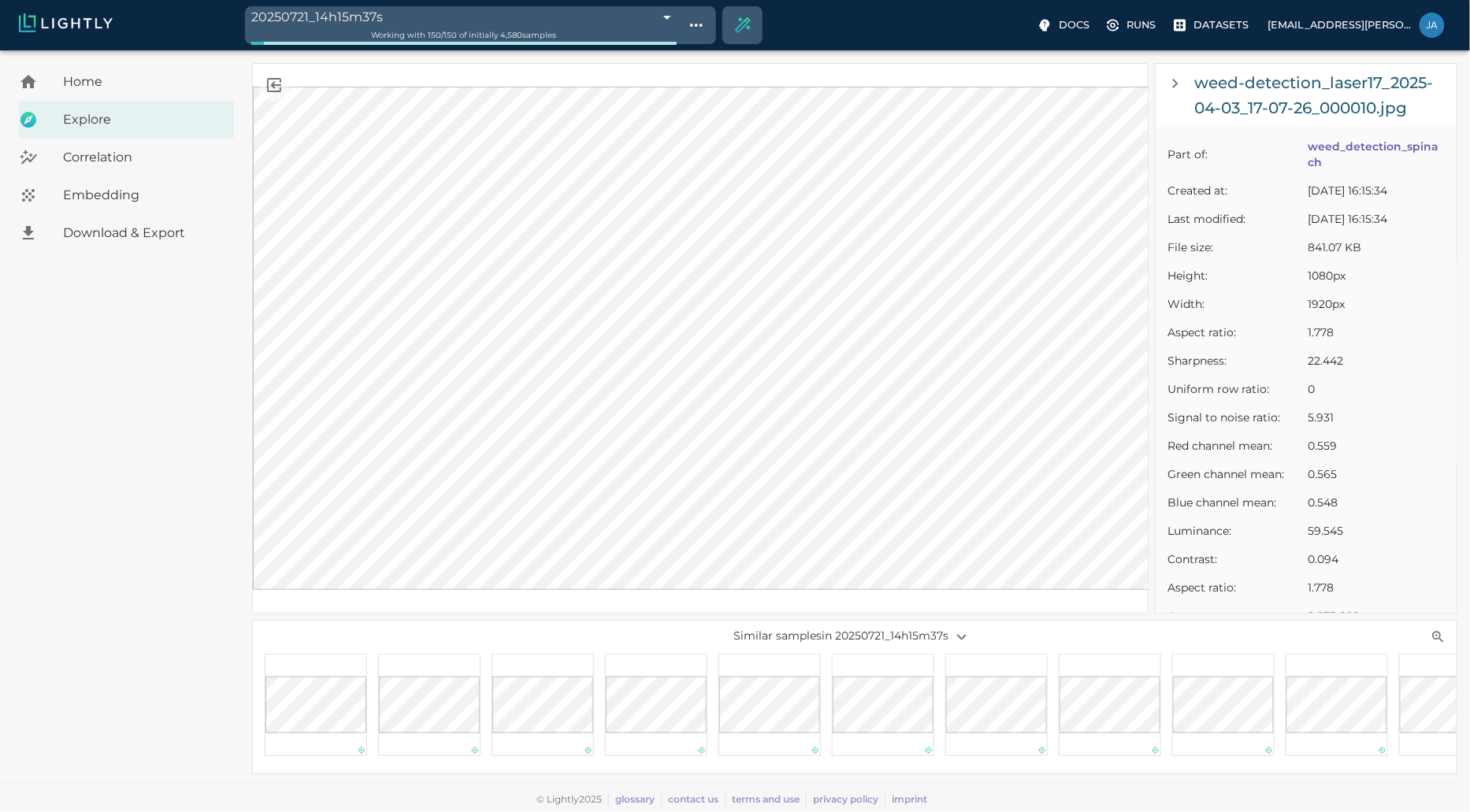 click at bounding box center [543, 705] 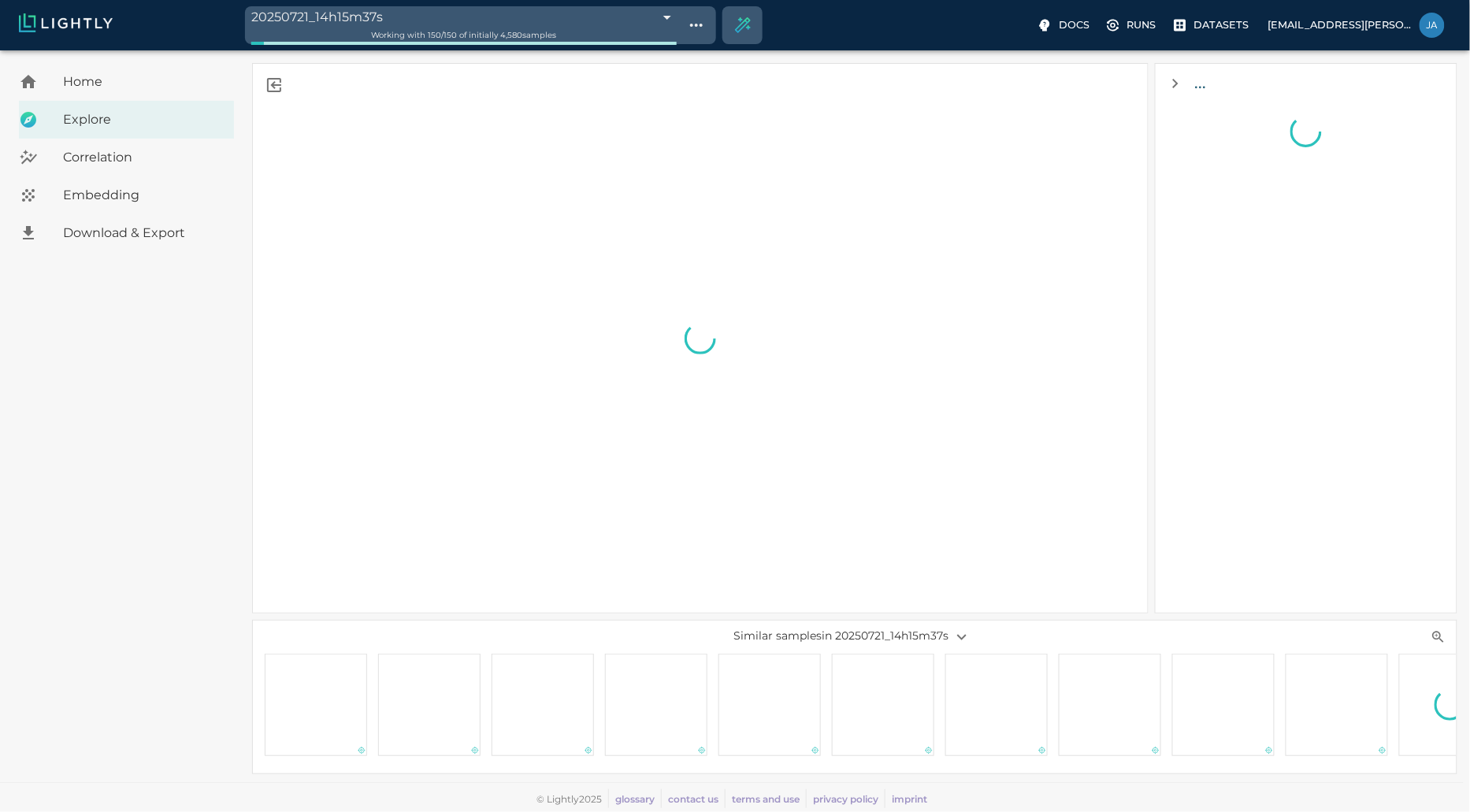 scroll, scrollTop: 0, scrollLeft: 0, axis: both 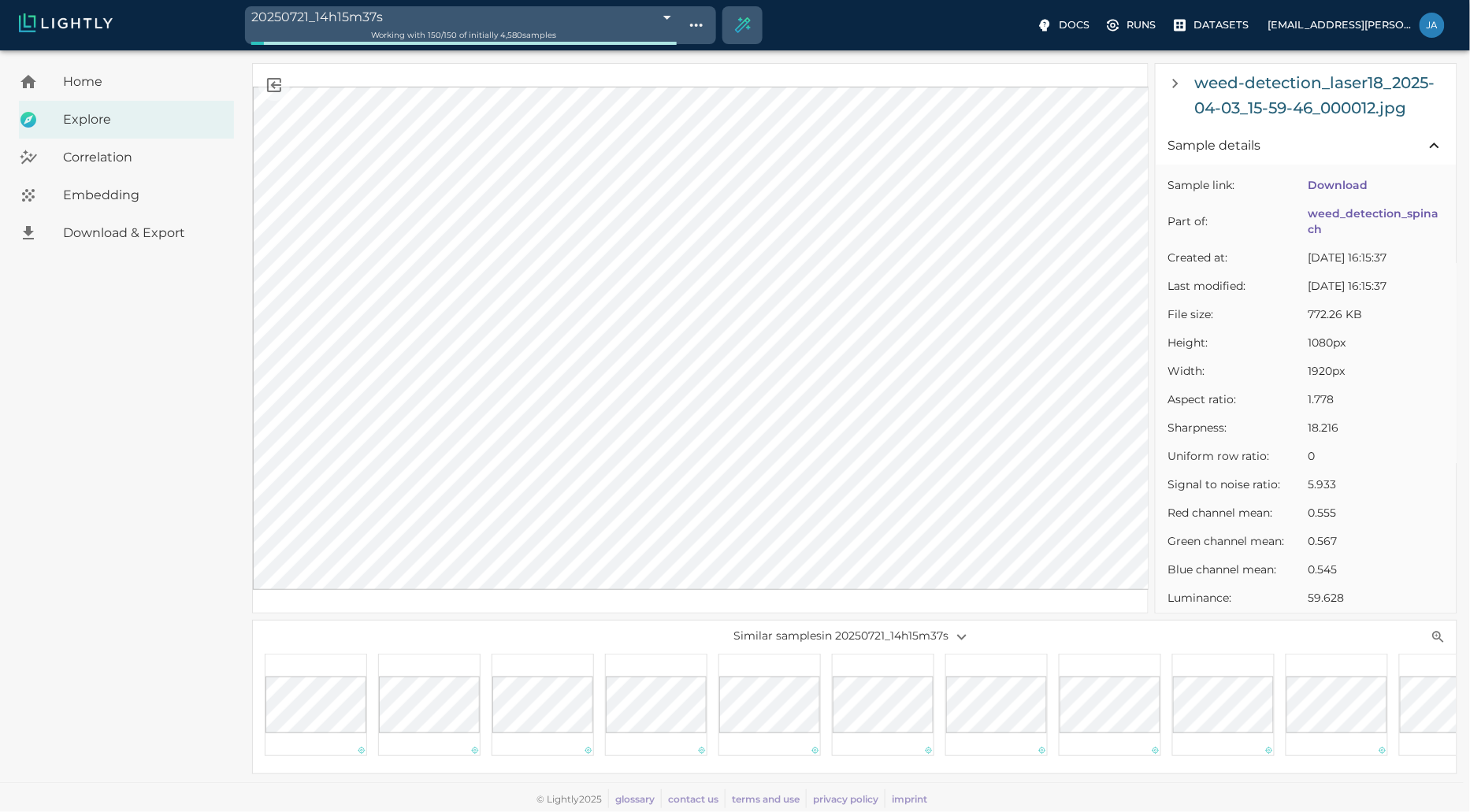 click on "20250721_14h15m37s 687e4b8955b9bc3486bfe66f Working with   150  /  150   of initially 4,580  samples" at bounding box center (637, 25) 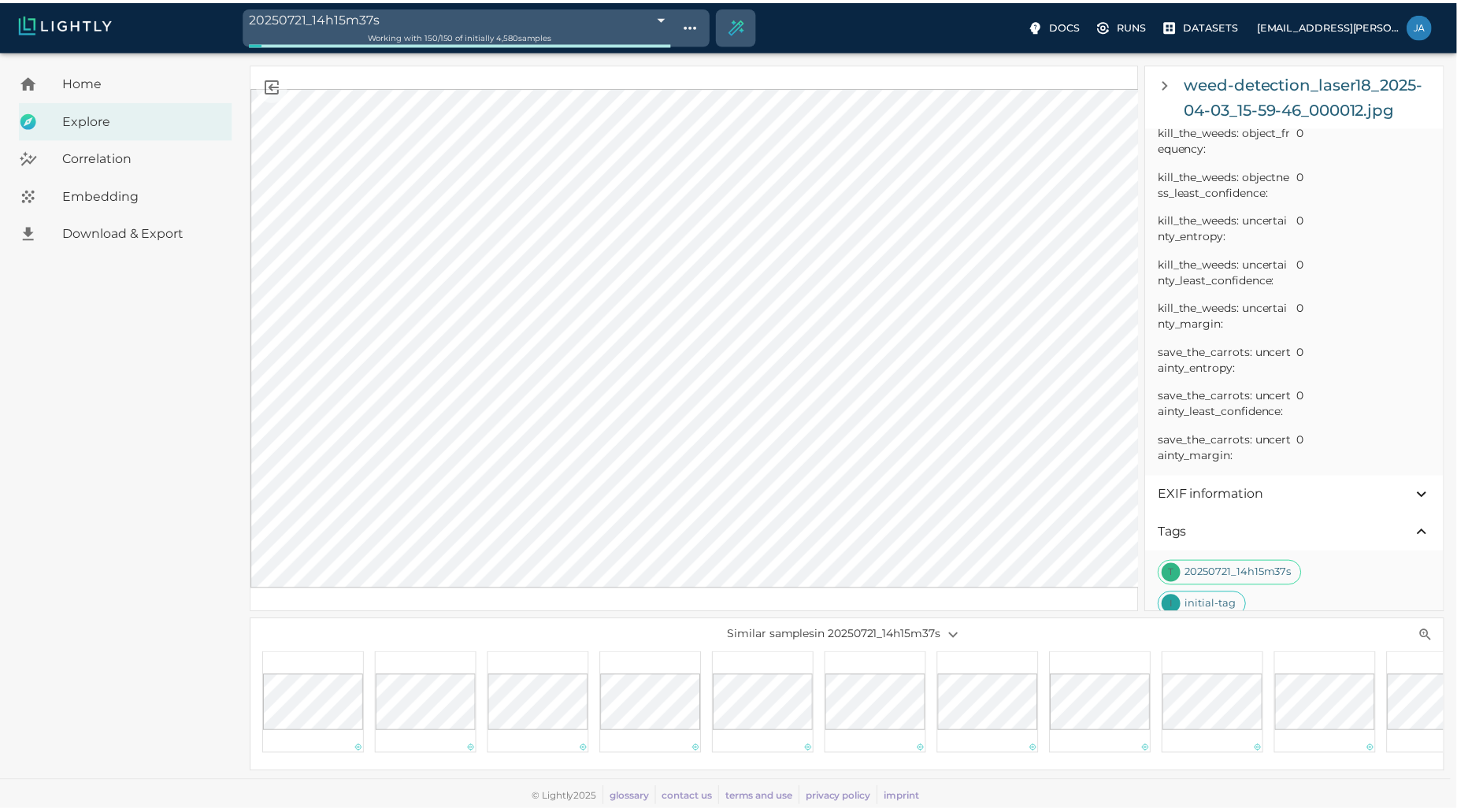 scroll, scrollTop: 1147, scrollLeft: 0, axis: vertical 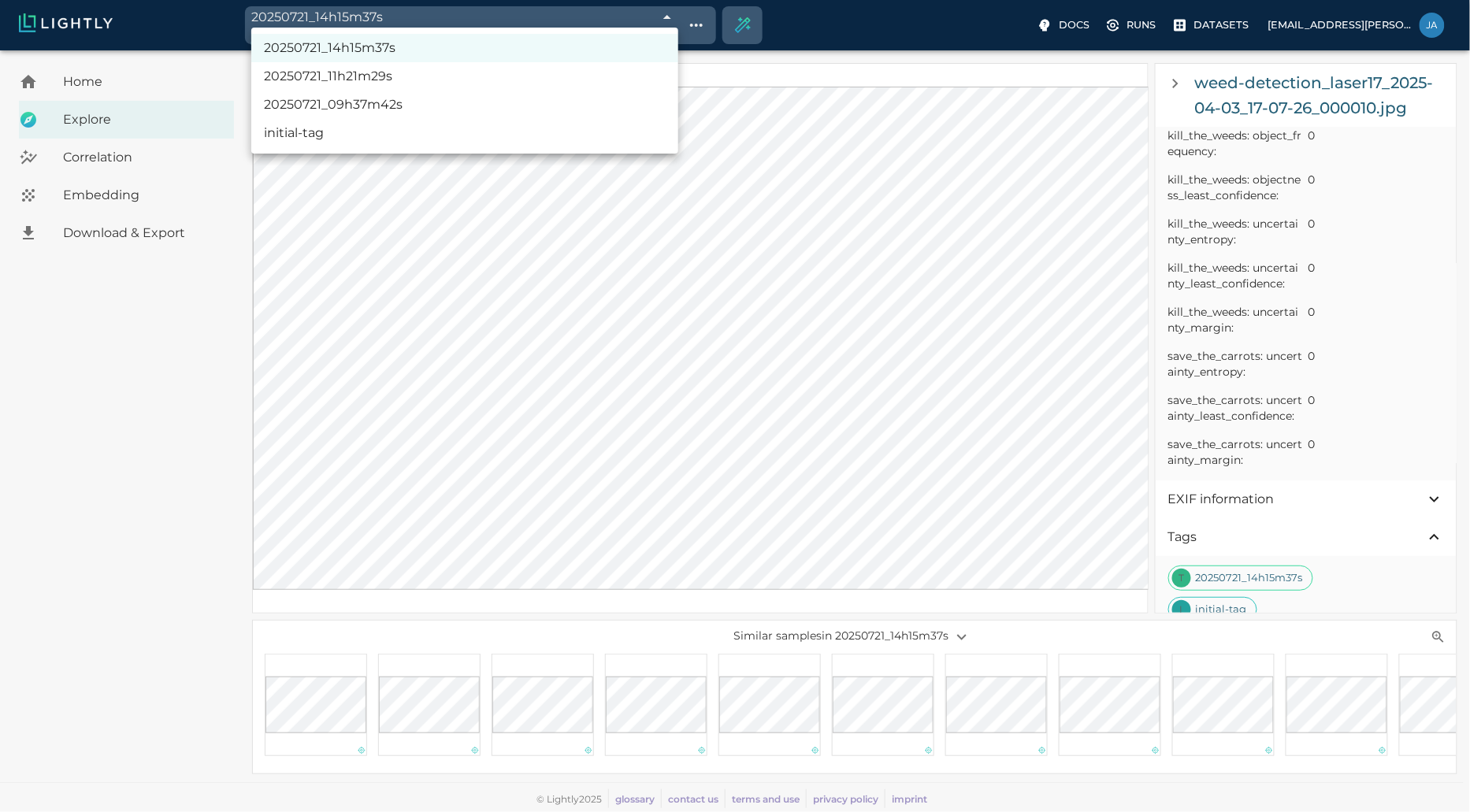 click on "20250721_14h15m37s 687e4b8955b9bc3486bfe66f Working with   150  /  150   of initially 4,580  samples Docs Runs Datasets jannik.wirtz@caterra.org   Dataset loading completed! It seems like  lightly-serve  is not running. Please start  lightly-serve  and    forward ports if you are using a remote machine .   For more information and solutions to common issues, please see our    documentation . lightly-serve   input_mount =' /home/path/to/input_folder '   lightly_mount =' /home/path/to/lightly_folder '   Home Explore Correlation Embedding Download & Export weed-detection_laser17_2025-04-03_17-07-26_000010.jpg Sample details Sample link: Download Part of: weed_detection_spinach Created at: Mon, 21.07.2025 16:15:34 Last modified: Mon, 21.07.2025 16:15:34 File size: 841.07 KB Height: 1080px Width: 1920px Aspect ratio: 1.778 Sharpness: 22.442 Uniform row ratio: 0 Signal to noise ratio: 5.931 Red channel mean: 0.559 Green channel mean: 0.565 Blue channel mean: 0.548 Luminance: 59.545 Contrast: 0.094 Aspect ratio: 0" at bounding box center (735, 431) 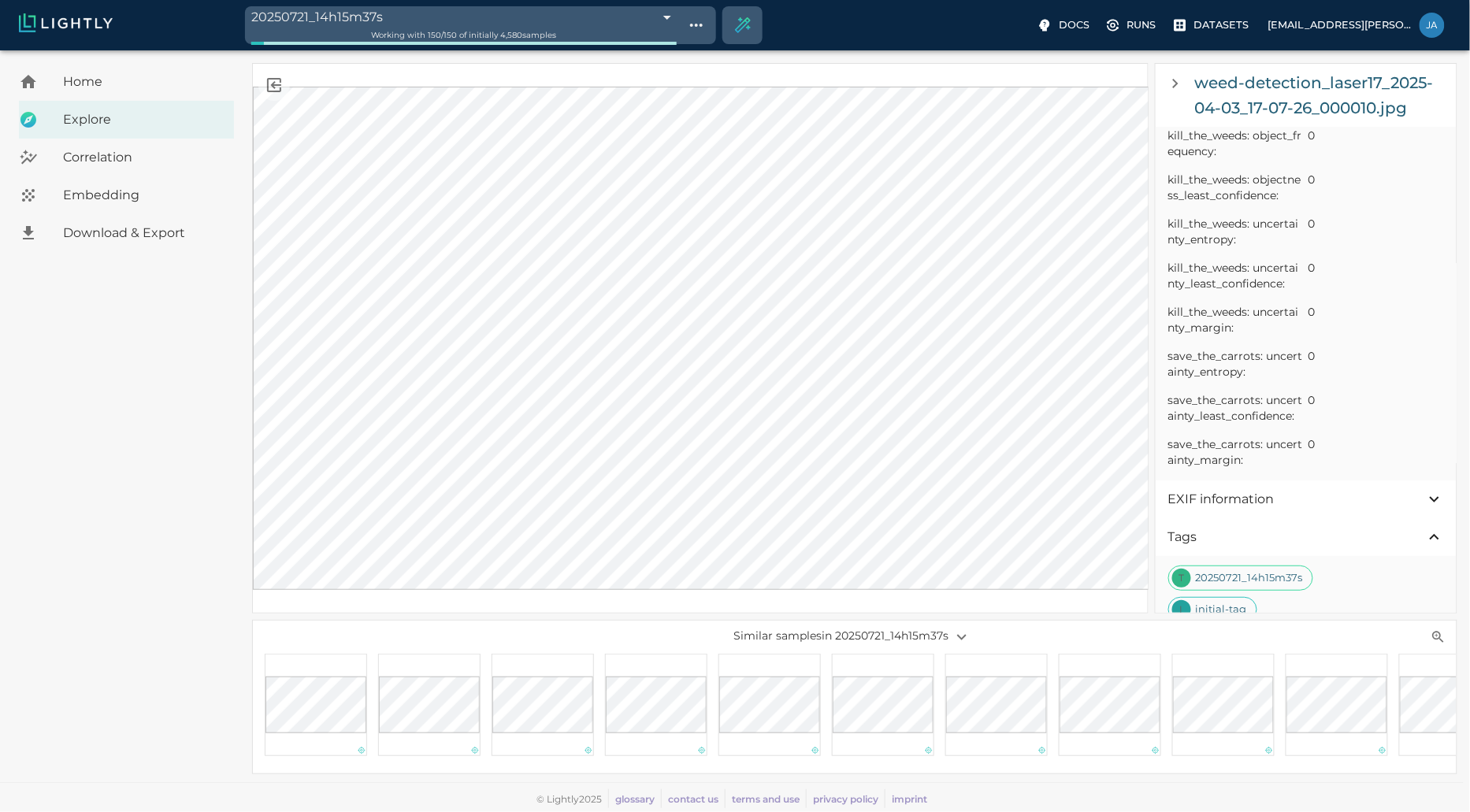 click on "Home" at bounding box center [142, 82] 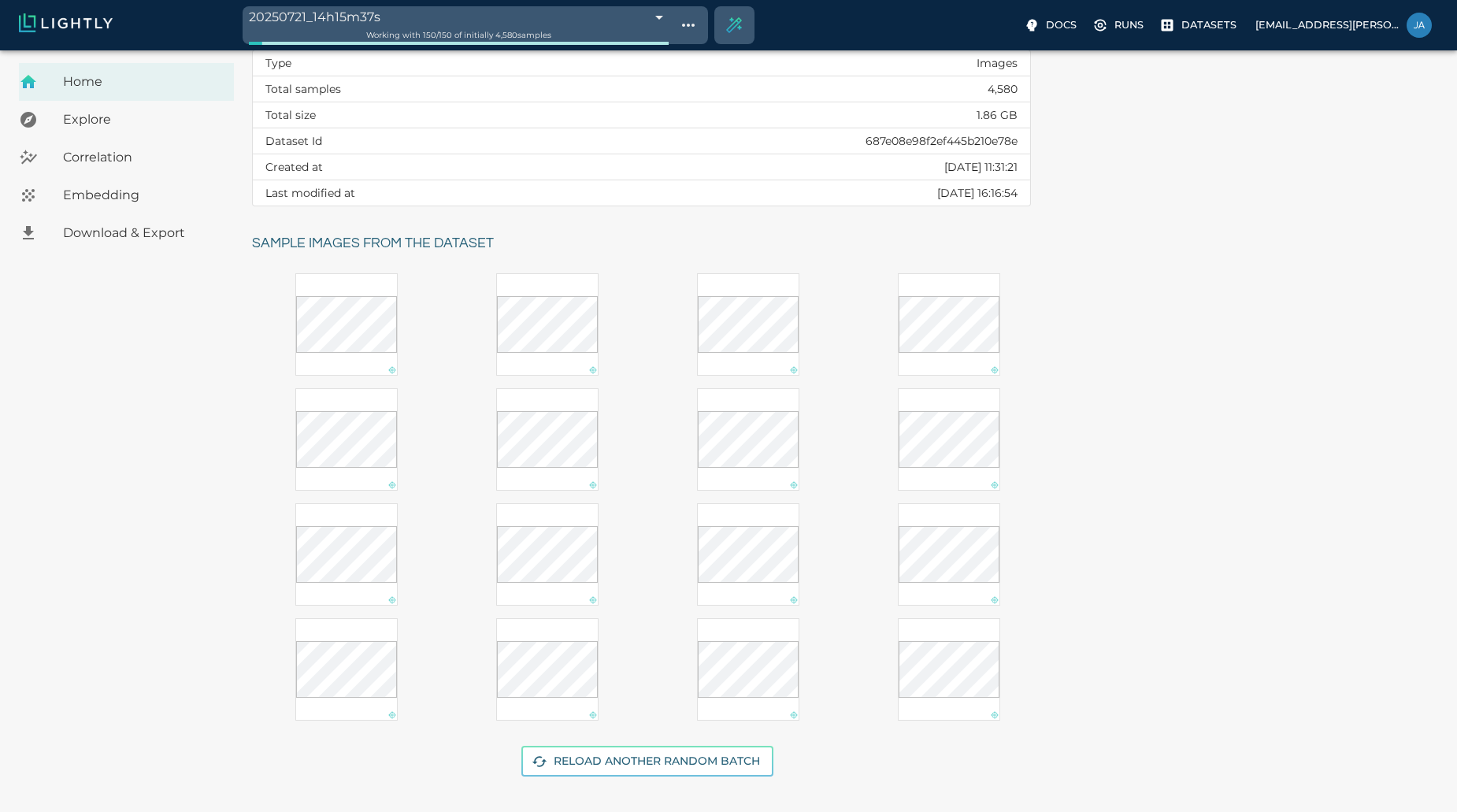 scroll, scrollTop: 113, scrollLeft: 0, axis: vertical 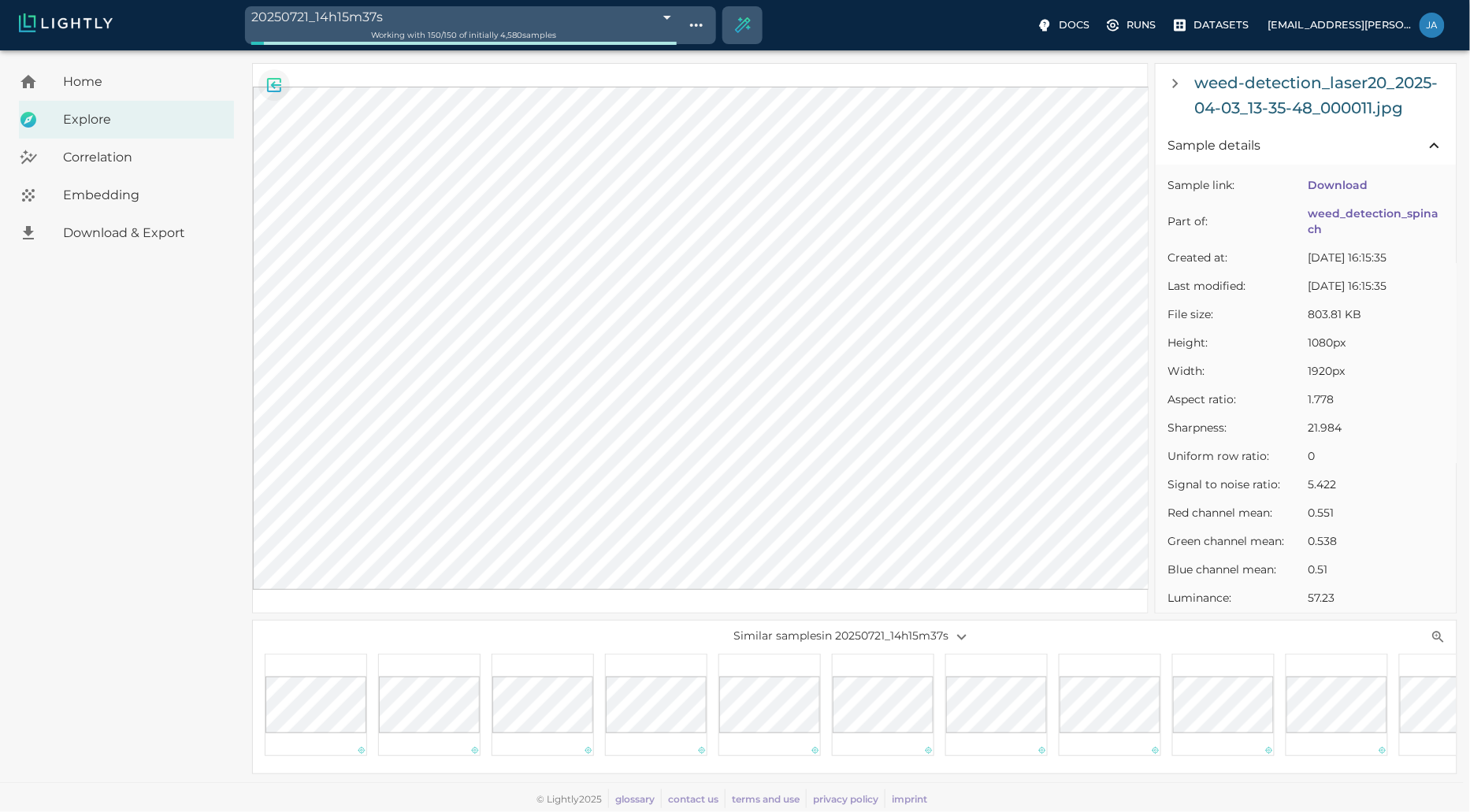 click 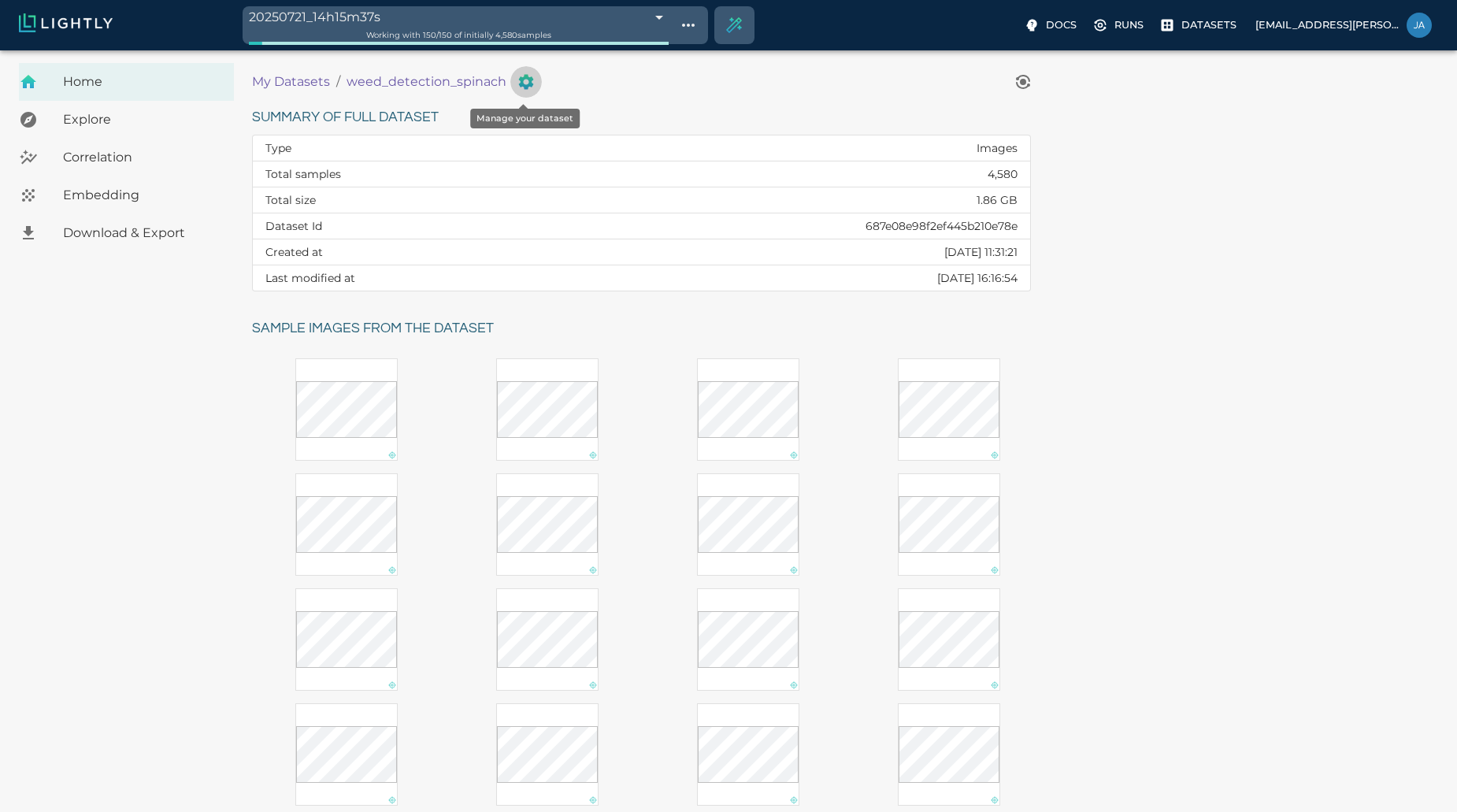 click 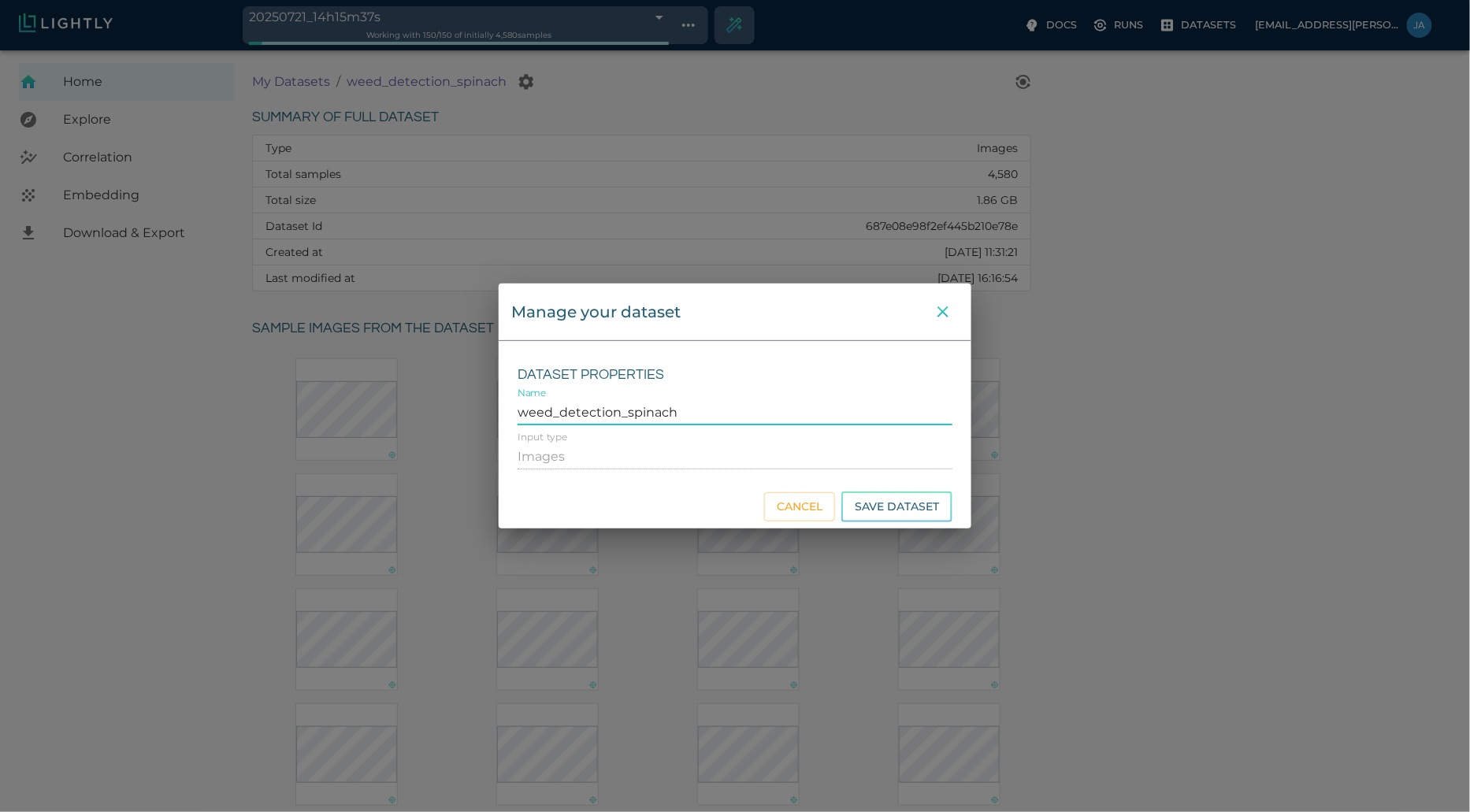 click 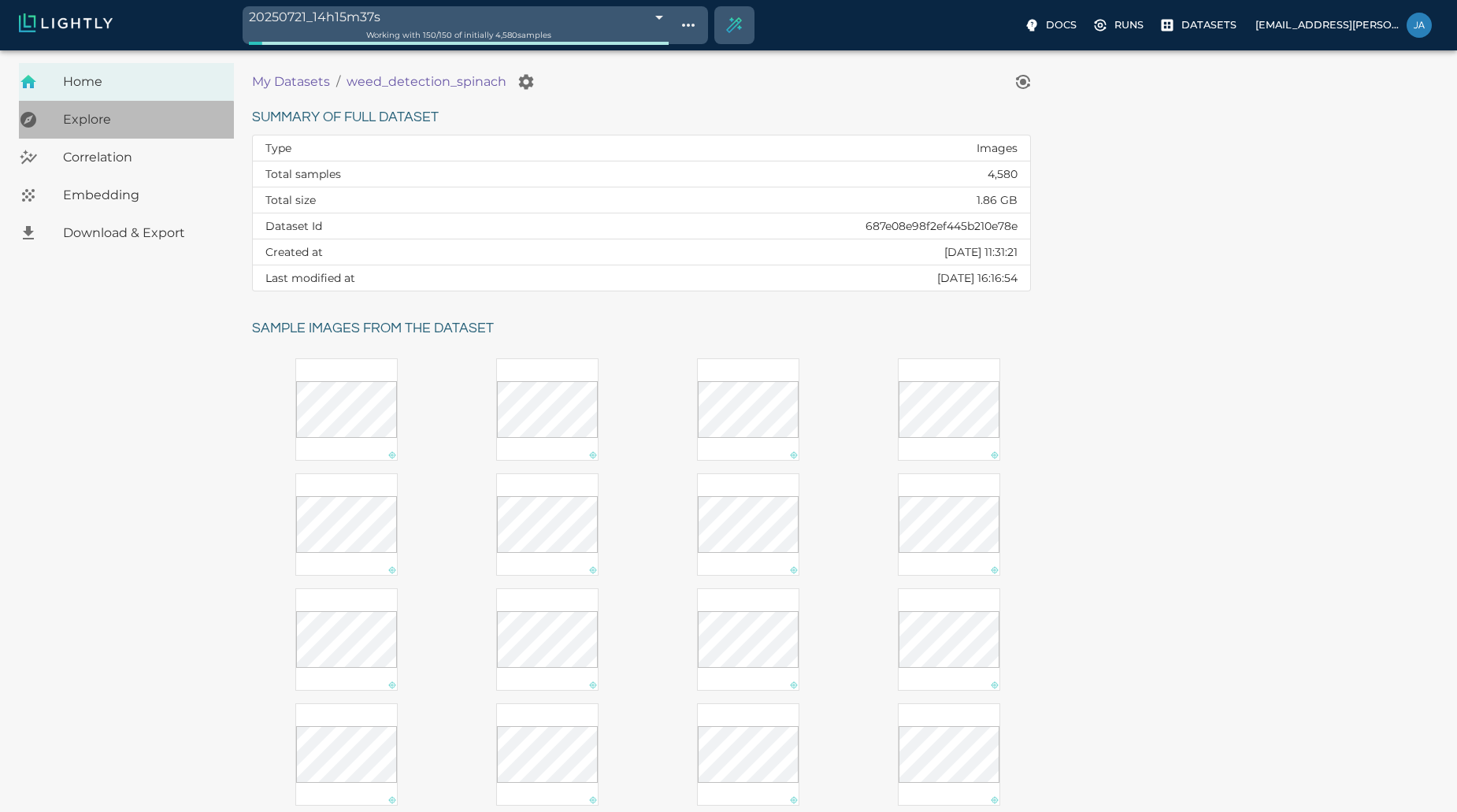 click on "Explore" at bounding box center (142, 120) 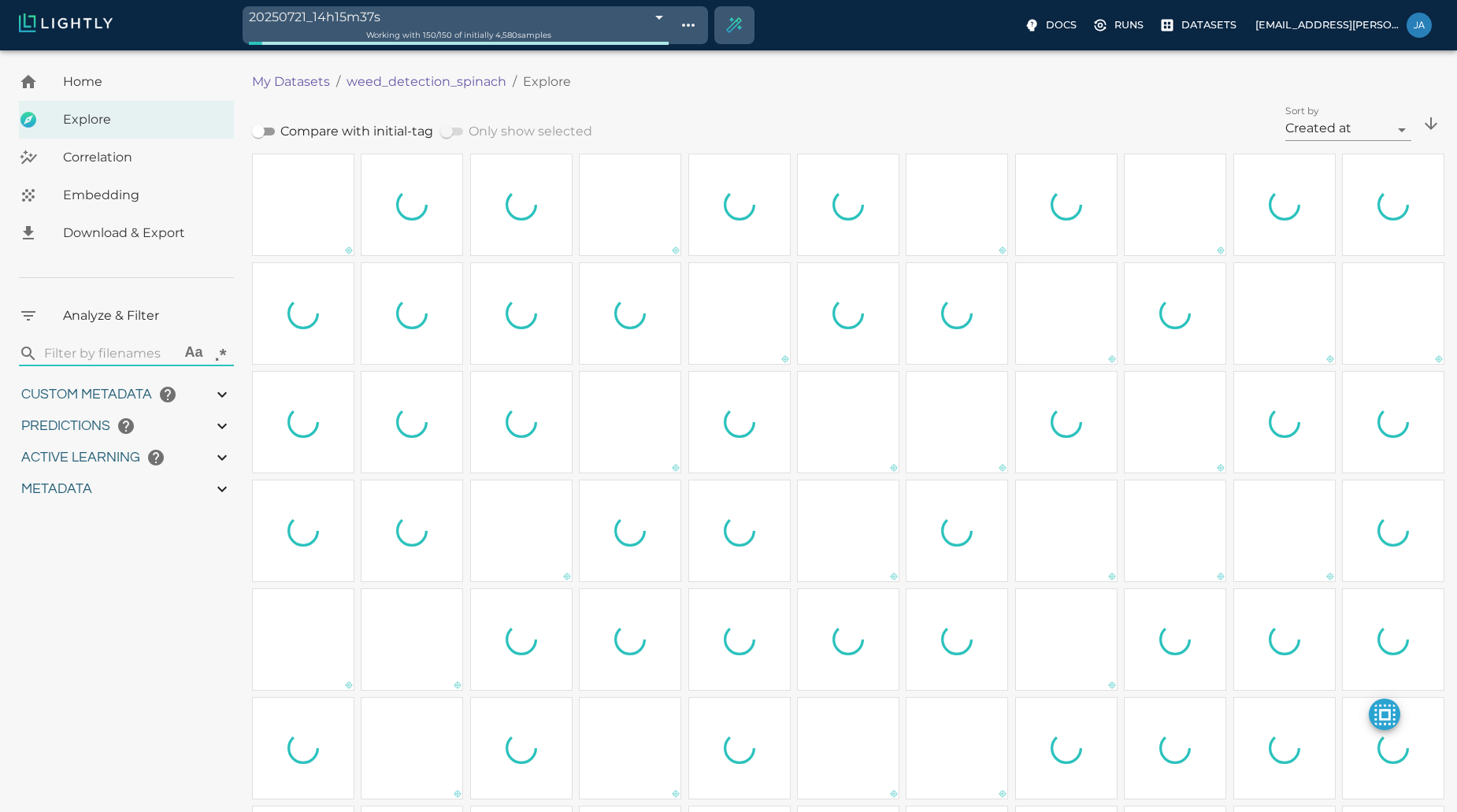 click on "20250721_14h15m37s 687e4b8955b9bc3486bfe66f Working with   150  /  150   of initially 4,580  samples Docs Runs Datasets jannik.wirtz@caterra.org   Dataset loading completed! It seems like  lightly-serve  is not running. Please start  lightly-serve  and    forward ports if you are using a remote machine .   For more information and solutions to common issues, please see our    documentation . lightly-serve   input_mount =' /home/path/to/input_folder '   lightly_mount =' /home/path/to/lightly_folder '   Home Explore Correlation Embedding Download & Export Analyze & Filter ​ Aa .* Custom metadata top_view top 0/0 Deselect all crop spinach 0/0 spinach_freiland 0/0 spinach_young 0/0 spinat_small_outside 0/0 Deselect all date 2024-10-03 0/0 2025-04-03 0/0 Deselect all time 11-57-35 0/0 13-35-46 0/0 13-35-48 0/0 13-55-26 0/0 14-40-39 0/0 15-59-46 0/0 16-36-14 0/0 16-52-29 0/0 16-53-59 0/0 16-55-50 0/0 17-03-00 0/0 17-07-26 0/0 17-11-09 0/0 17-24-18 0/0 Deselect all location geneva 0/0 unkown 0/0 Deselect all 0/0" at bounding box center (728, 941) 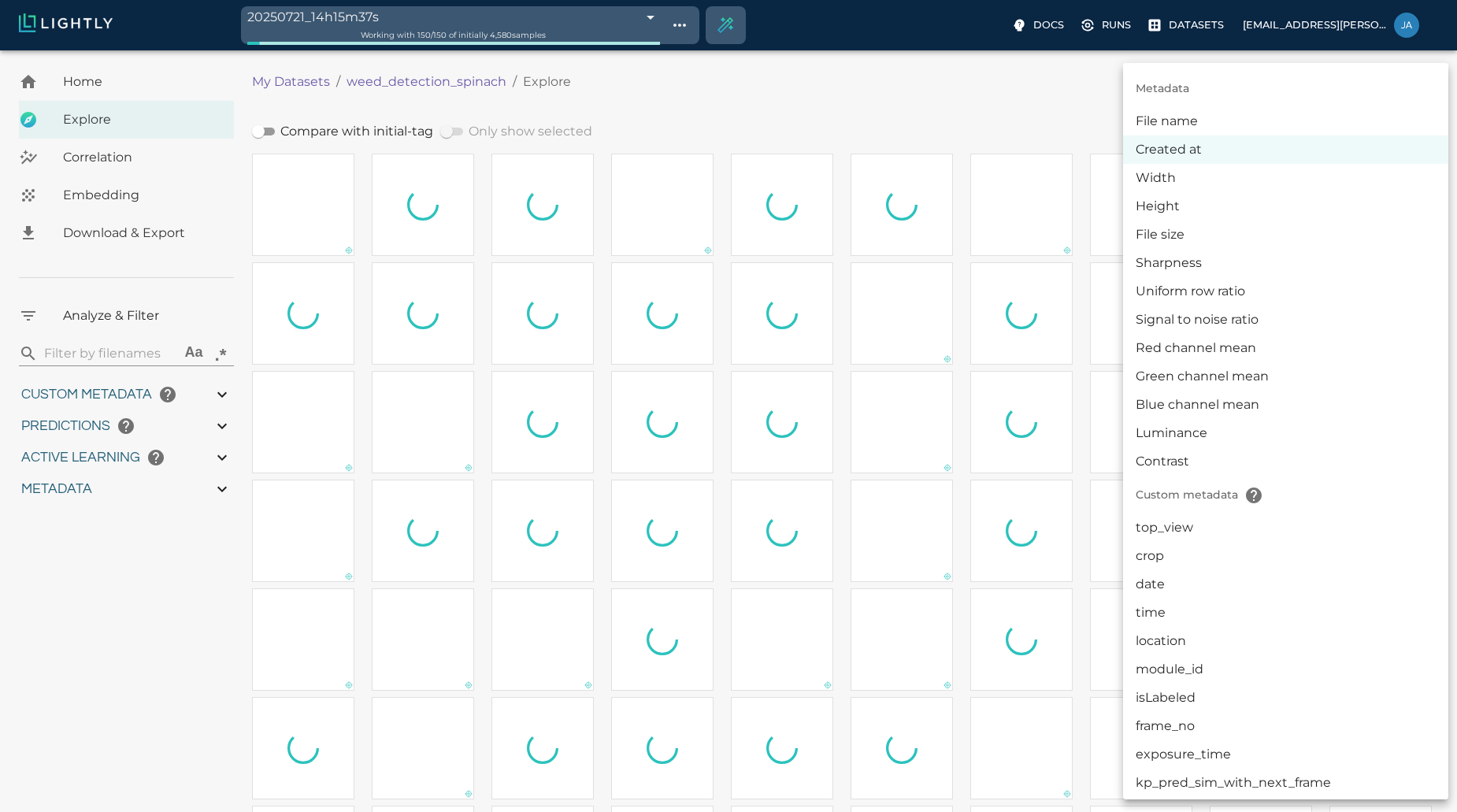 type on "2.55602710589691" 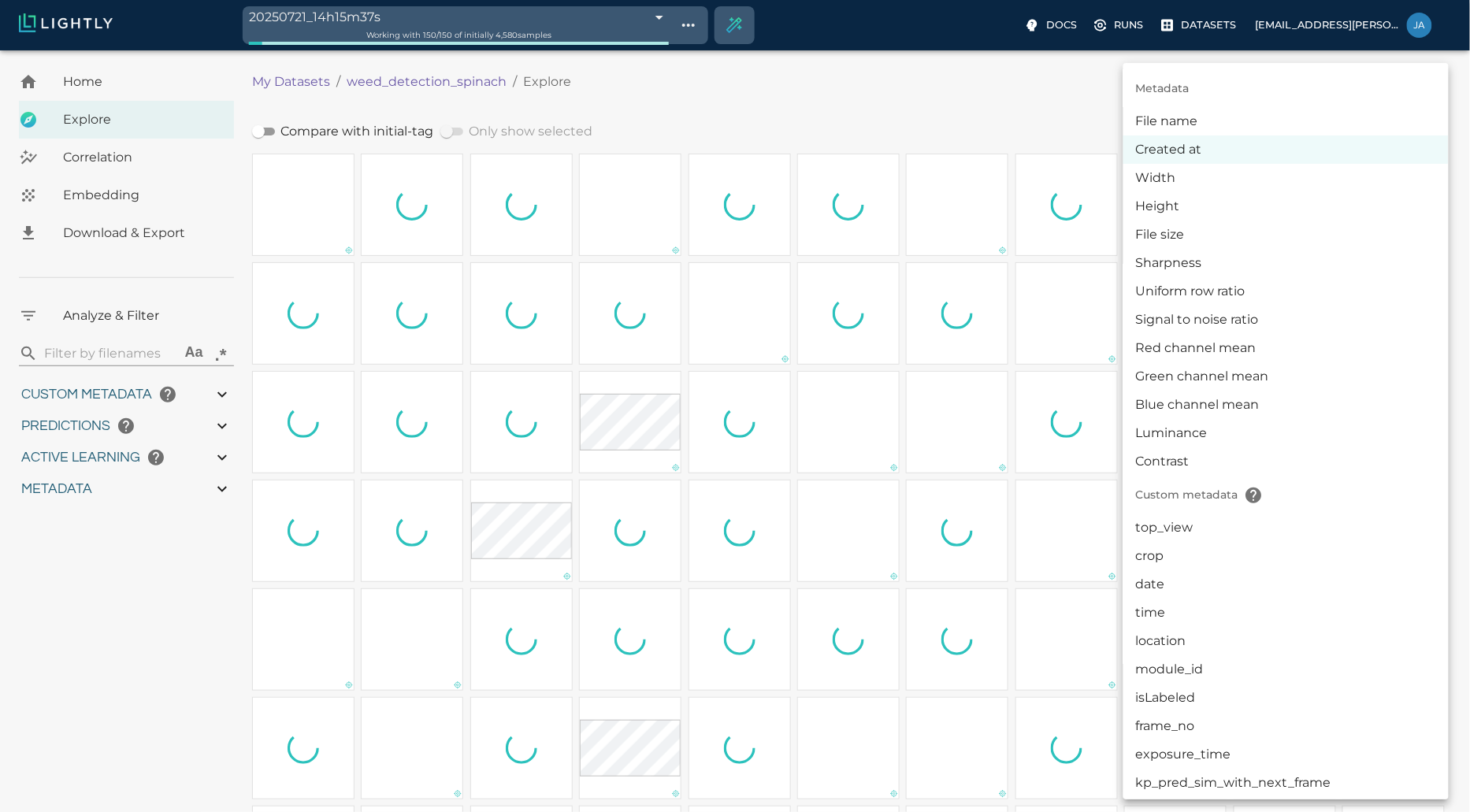 type on "2.55602710589691" 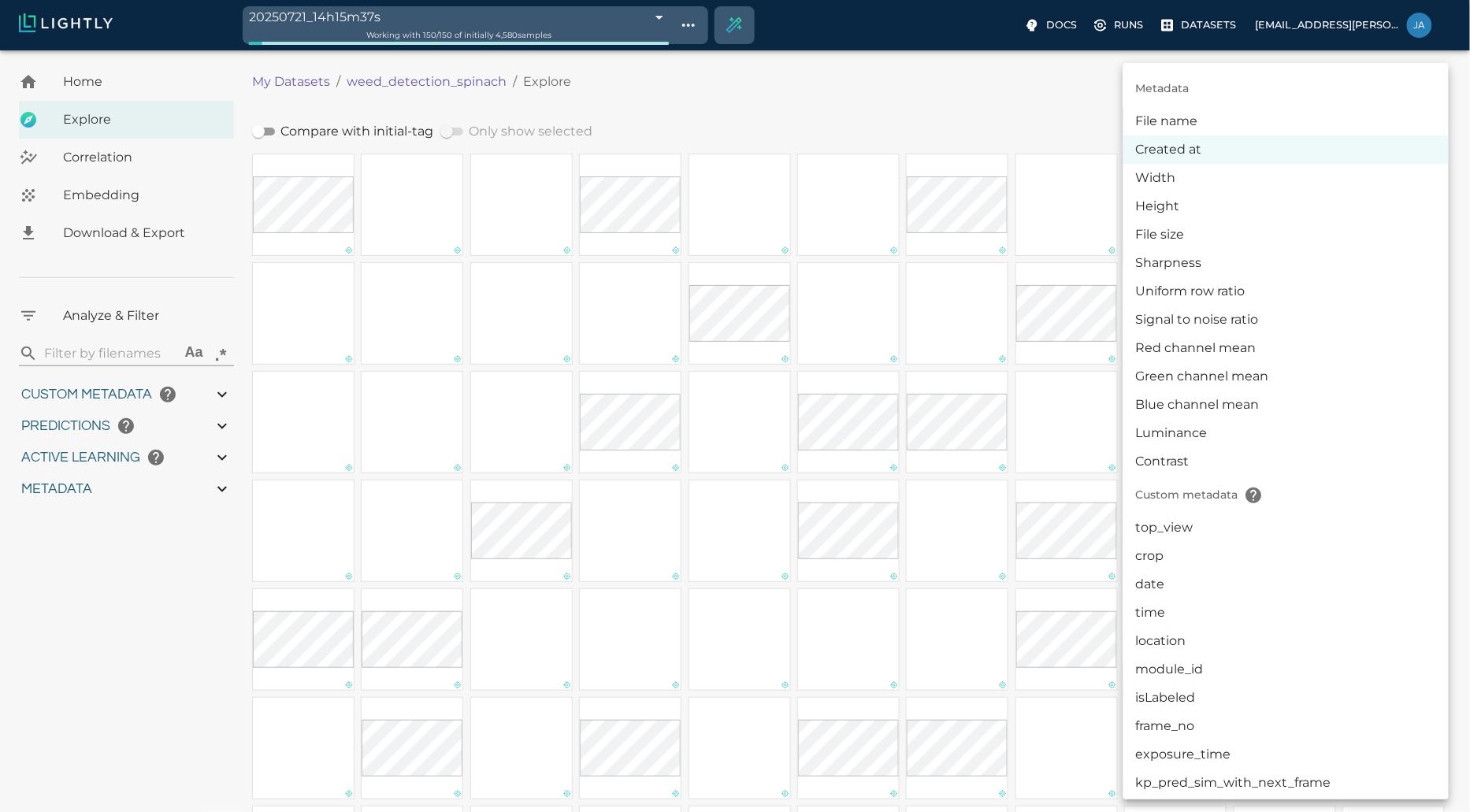 type on "2.55602710589691" 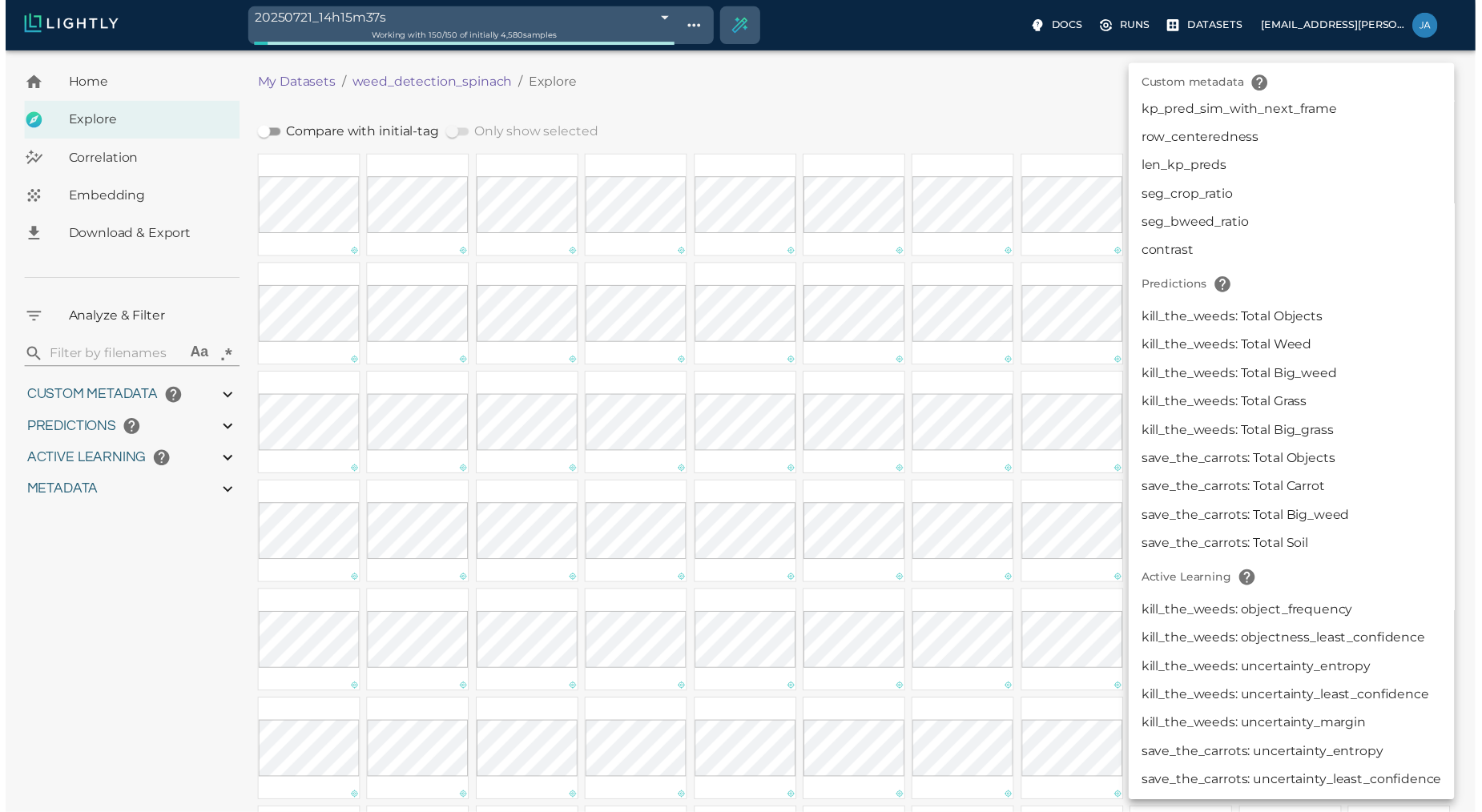 scroll, scrollTop: 683, scrollLeft: 0, axis: vertical 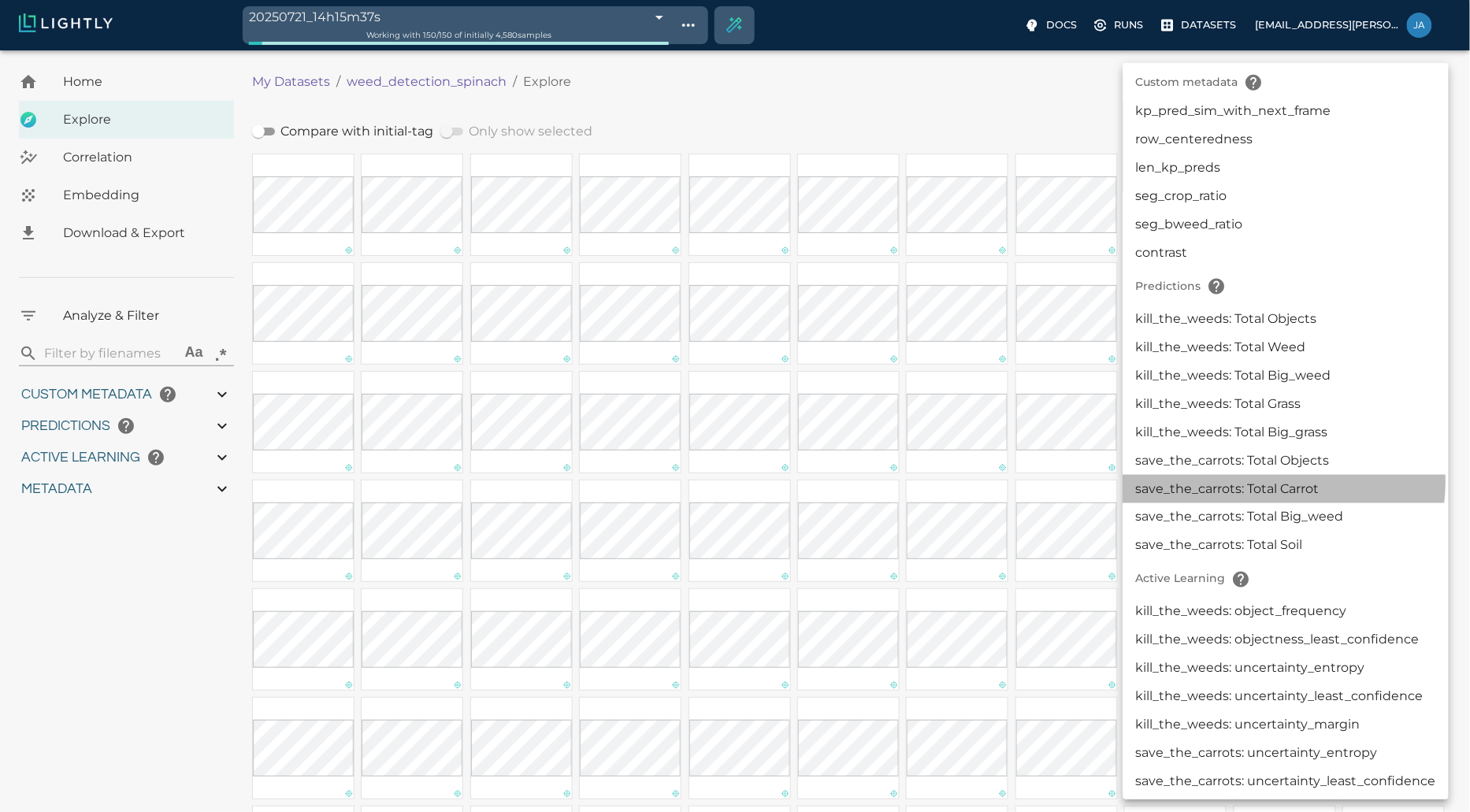 click on "save_the_carrots: Total Carrot" at bounding box center (1286, 489) 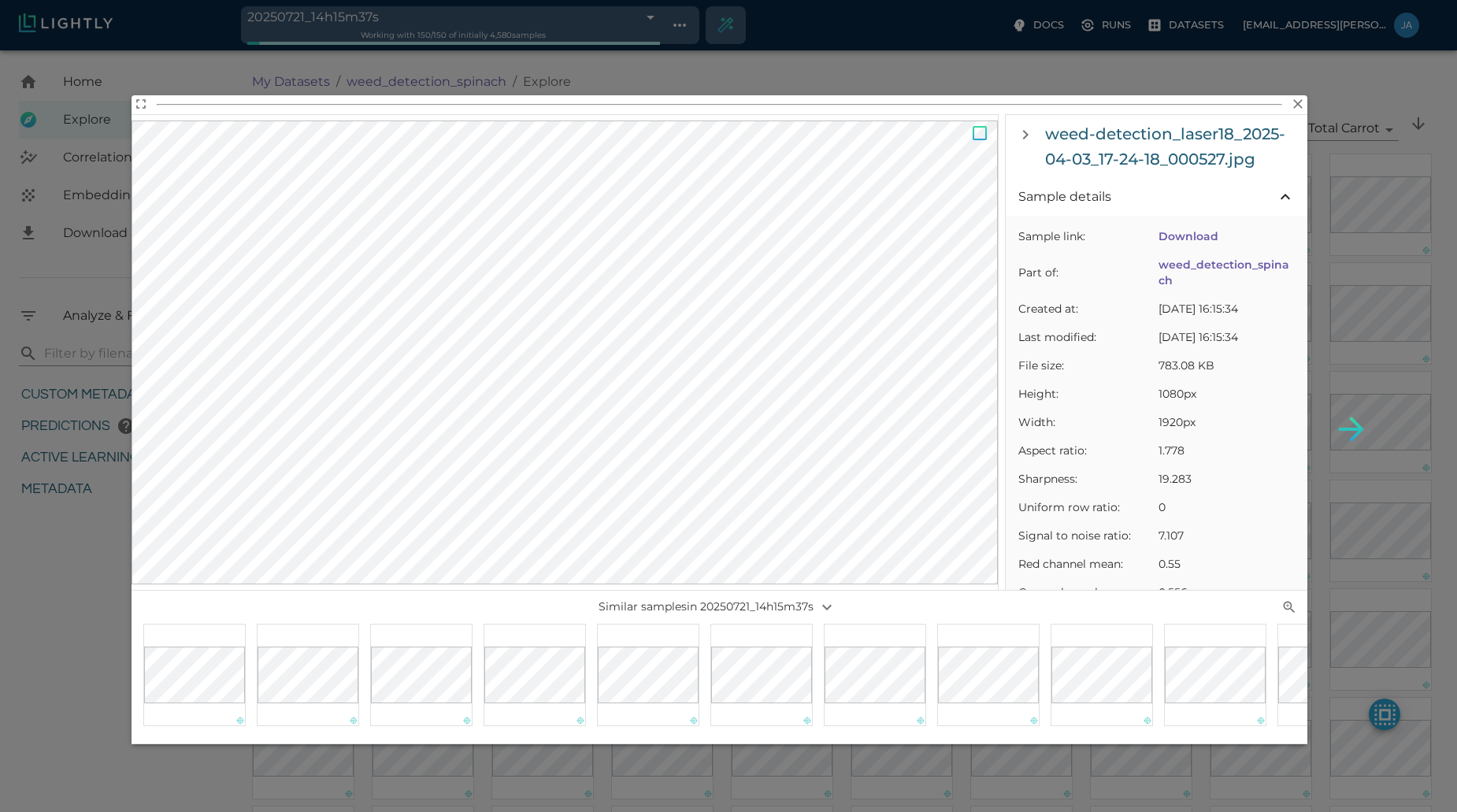 click on "weed-detection_laser18_2025-04-03_17-24-18_000527.jpg Sample details Sample link: Download Part of: weed_detection_spinach Created at: Mon, 21.07.2025 16:15:34 Last modified: Mon, 21.07.2025 16:15:34 File size: 783.08 KB Height: 1080px Width: 1920px Aspect ratio: 1.778 Sharpness: 19.283 Uniform row ratio: 0 Signal to noise ratio: 7.107 Red channel mean: 0.55 Green channel mean: 0.556 Blue channel mean: 0.54 Luminance: 58.695 Contrast: 0.077 Aspect ratio: 1.778 Area: 2,073,600 Custom metadata top_view: top crop: spinach date: 2025-04-03 time: 17-24-18 location: unkown module_id: laser18 isLabeled: 0 frame_no: 527 exposure_time: 1,000 kp_pred_sim_with_next_frame: 0 row_centeredness: 0.477 len_kp_preds: 11 seg_crop_ratio: 0.046 seg_bweed_ratio: 0.001 contrast: 0 Raw custom metadata Active learning scores kill_the_weeds: object_frequency: 0 kill_the_weeds: objectness_least_confidence: 0 kill_the_weeds: uncertainty_entropy: 0 kill_the_weeds: uncertainty_least_confidence: 0 kill_the_weeds: uncertainty_margin: 0 0 0" at bounding box center [728, 406] 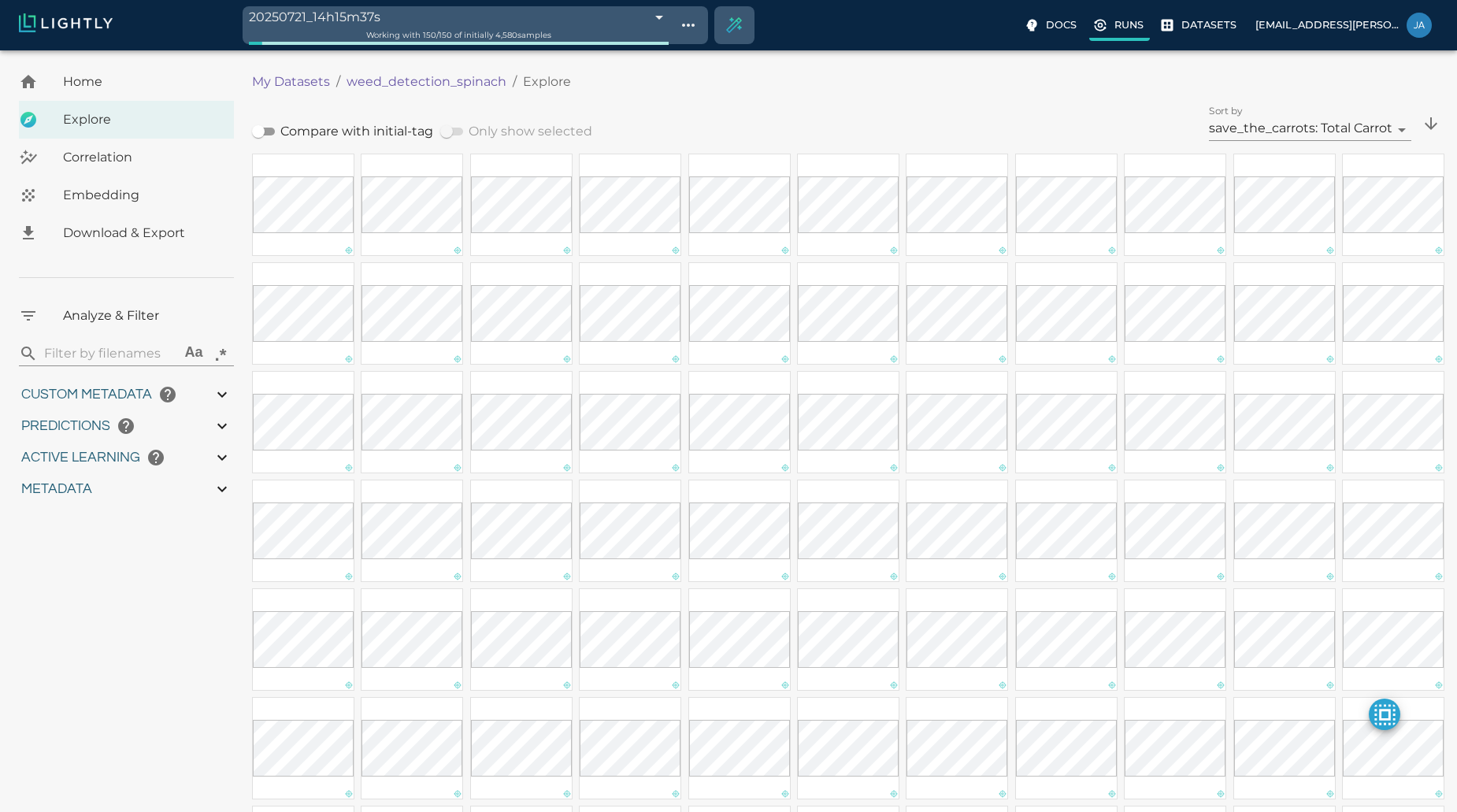 click on "Runs" at bounding box center (1129, 24) 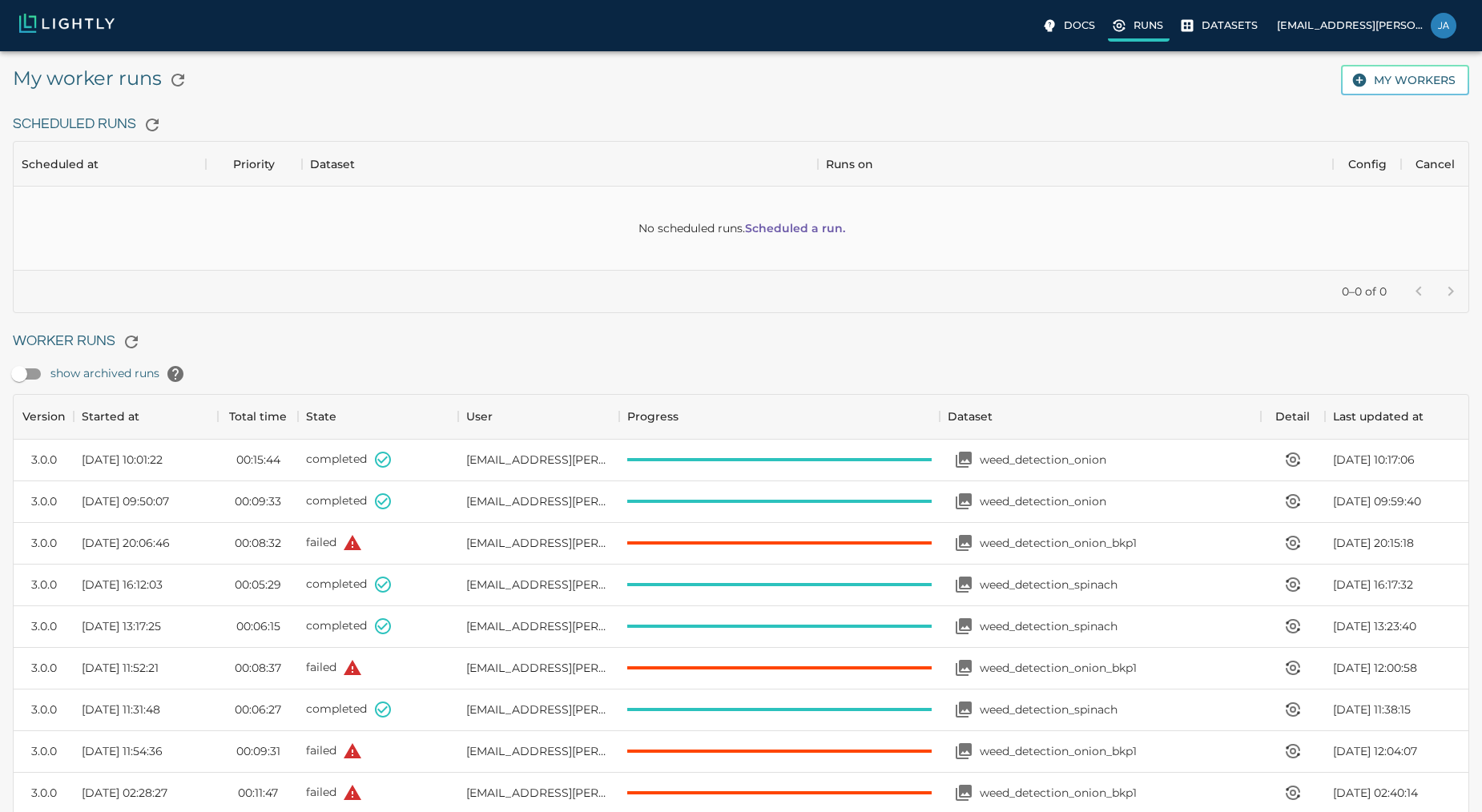scroll, scrollTop: 14, scrollLeft: 14, axis: both 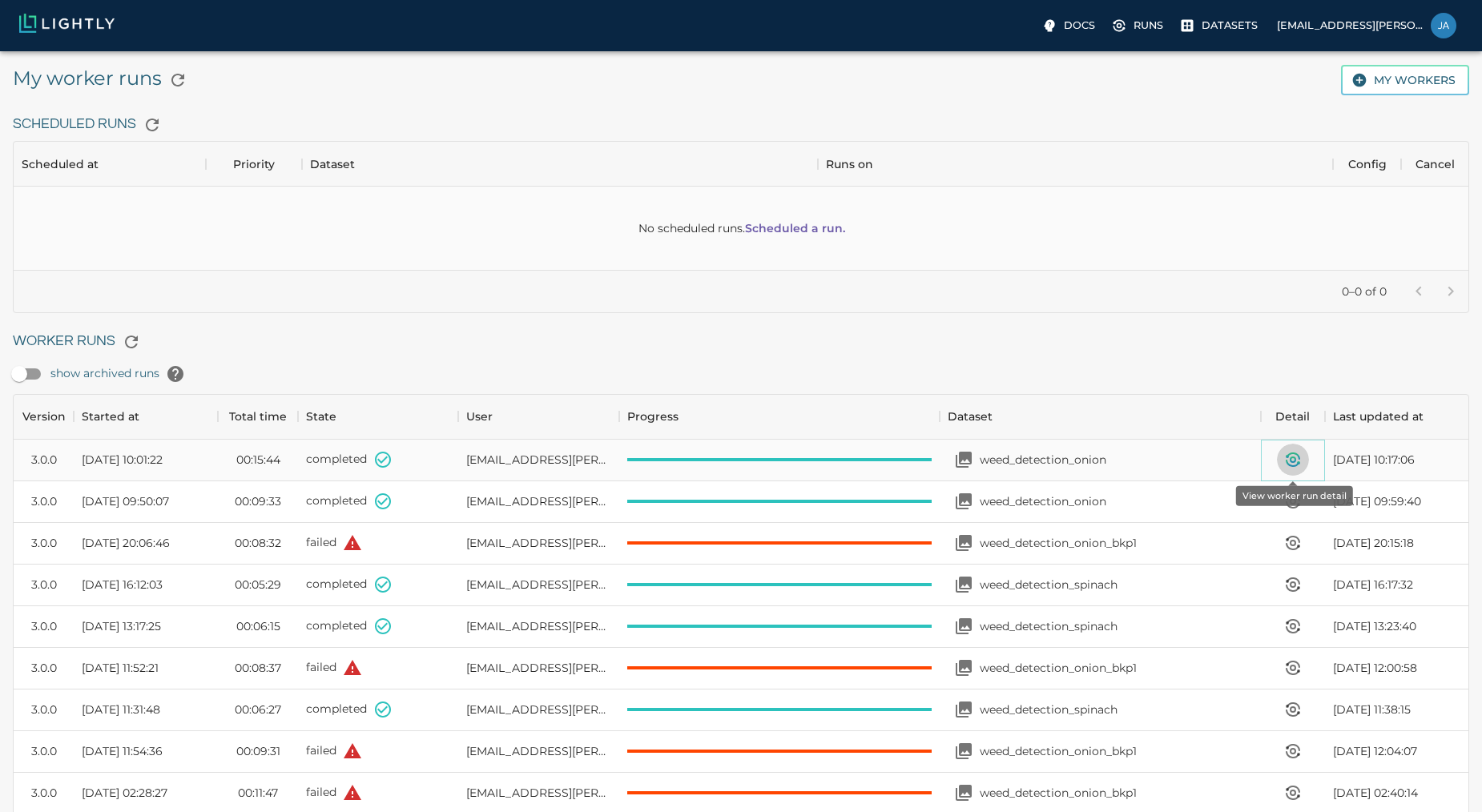 click 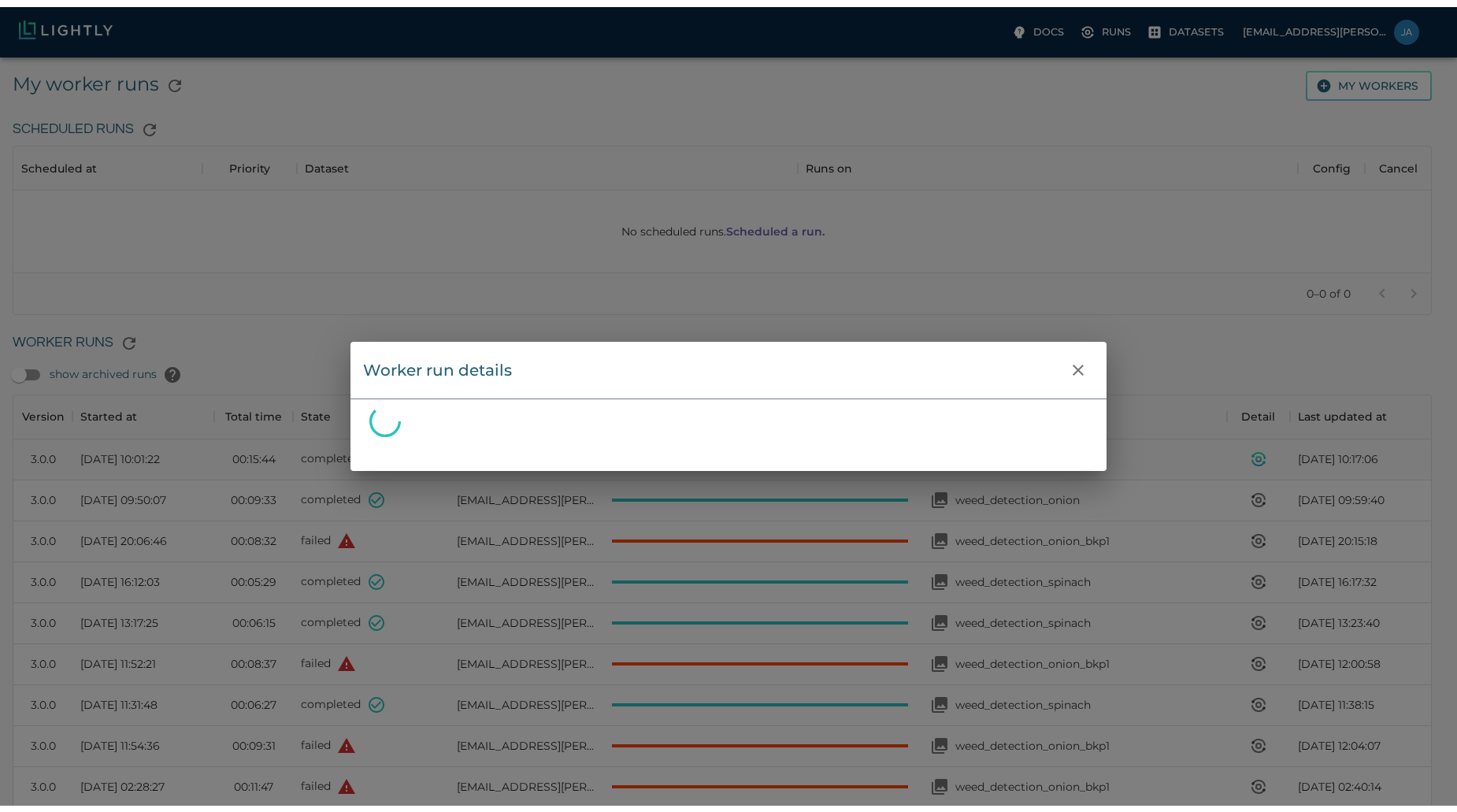 scroll, scrollTop: 113, scrollLeft: 1404, axis: both 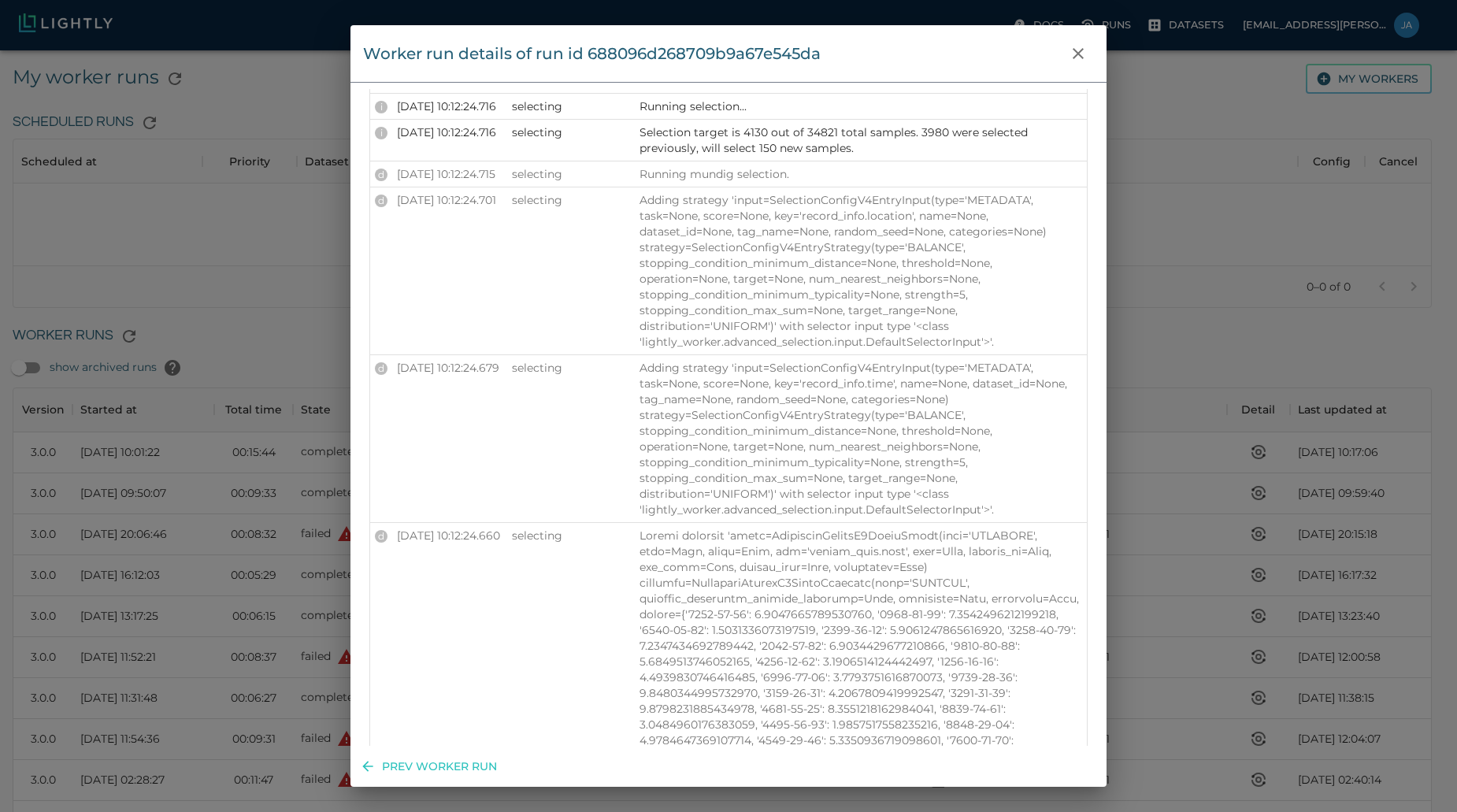 click on "Adding strategy 'input=SelectionConfigV4EntryInput(type='METADATA', task=None, score=None, key='record_info.location', name=None, dataset_id=None, tag_name=None, random_seed=None, categories=None) strategy=SelectionConfigV4EntryStrategy(type='BALANCE', stopping_condition_minimum_distance=None, threshold=None, operation=None, target=None, num_nearest_neighbors=None, stopping_condition_minimum_typicality=None, strength=5, stopping_condition_max_sum=None, target_range=None, distribution='UNIFORM')' with selector input type '<class 'lightly_worker.advanced_selection.input.DefaultSelectorInput'>'." at bounding box center (861, 271) 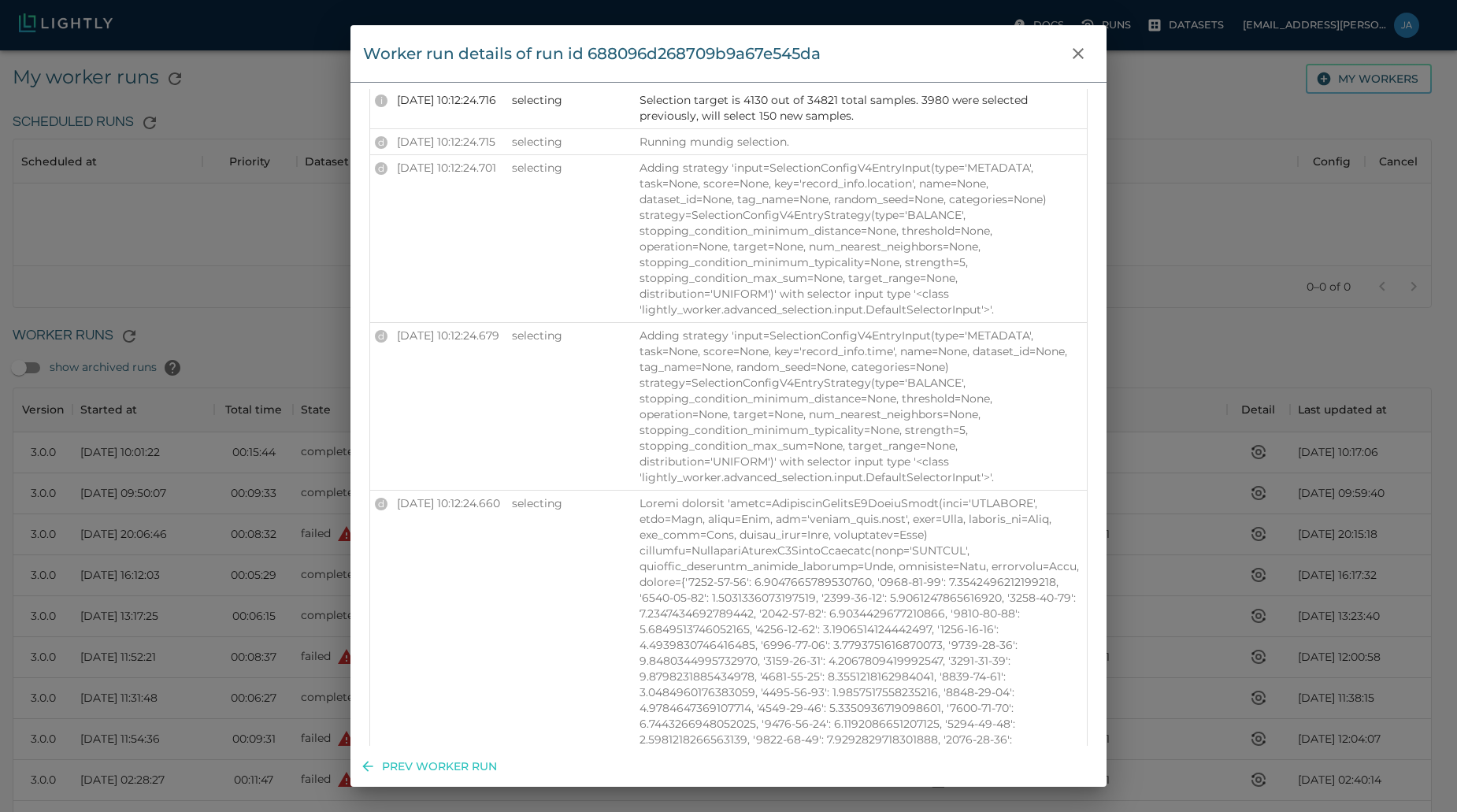 click on "Adding strategy 'input=SelectionConfigV4EntryInput(type='METADATA', task=None, score=None, key='record_info.location', name=None, dataset_id=None, tag_name=None, random_seed=None, categories=None) strategy=SelectionConfigV4EntryStrategy(type='BALANCE', stopping_condition_minimum_distance=None, threshold=None, operation=None, target=None, num_nearest_neighbors=None, stopping_condition_minimum_typicality=None, strength=5, stopping_condition_max_sum=None, target_range=None, distribution='UNIFORM')' with selector input type '<class 'lightly_worker.advanced_selection.input.DefaultSelectorInput'>'." at bounding box center [861, 239] 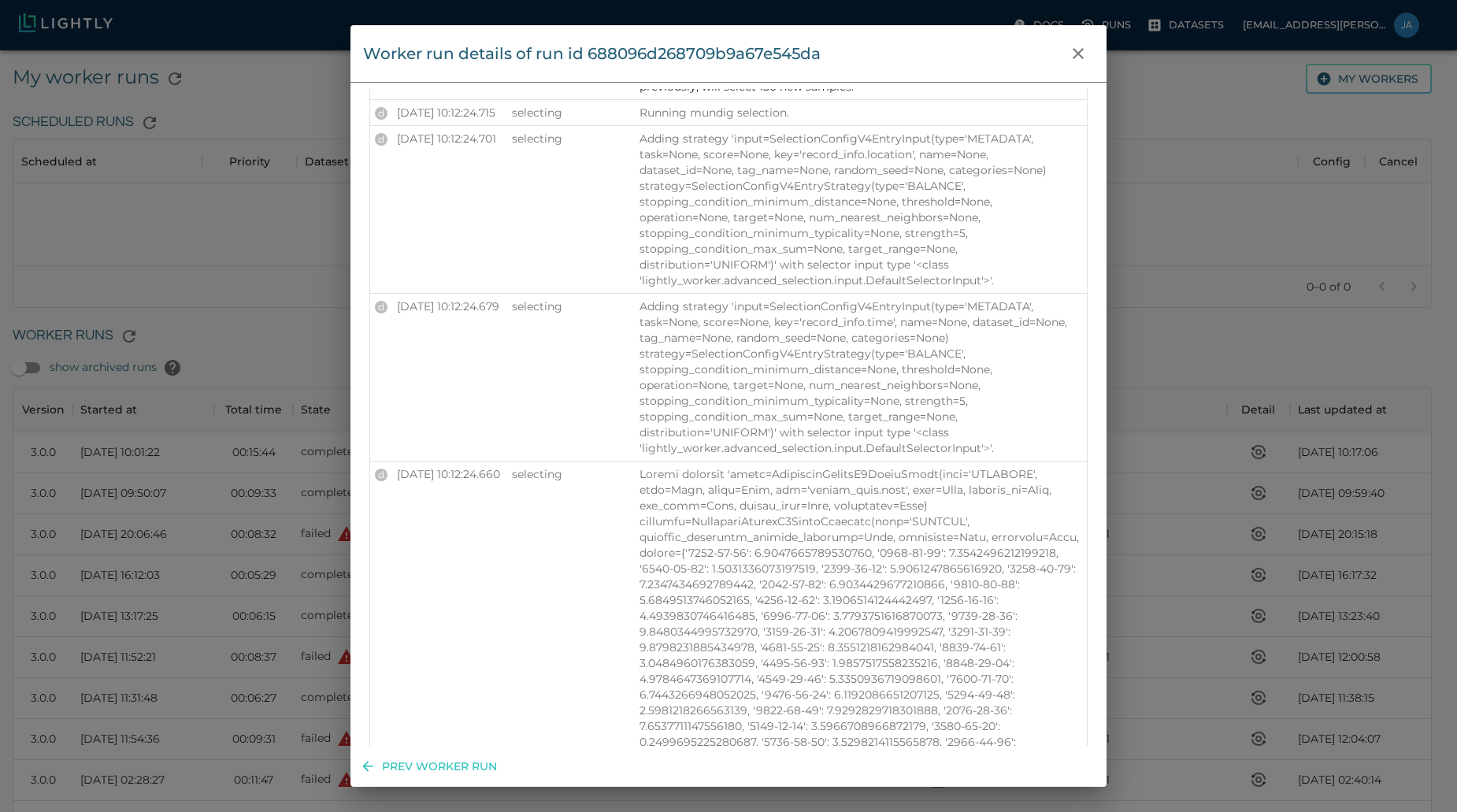 scroll, scrollTop: 5718, scrollLeft: 0, axis: vertical 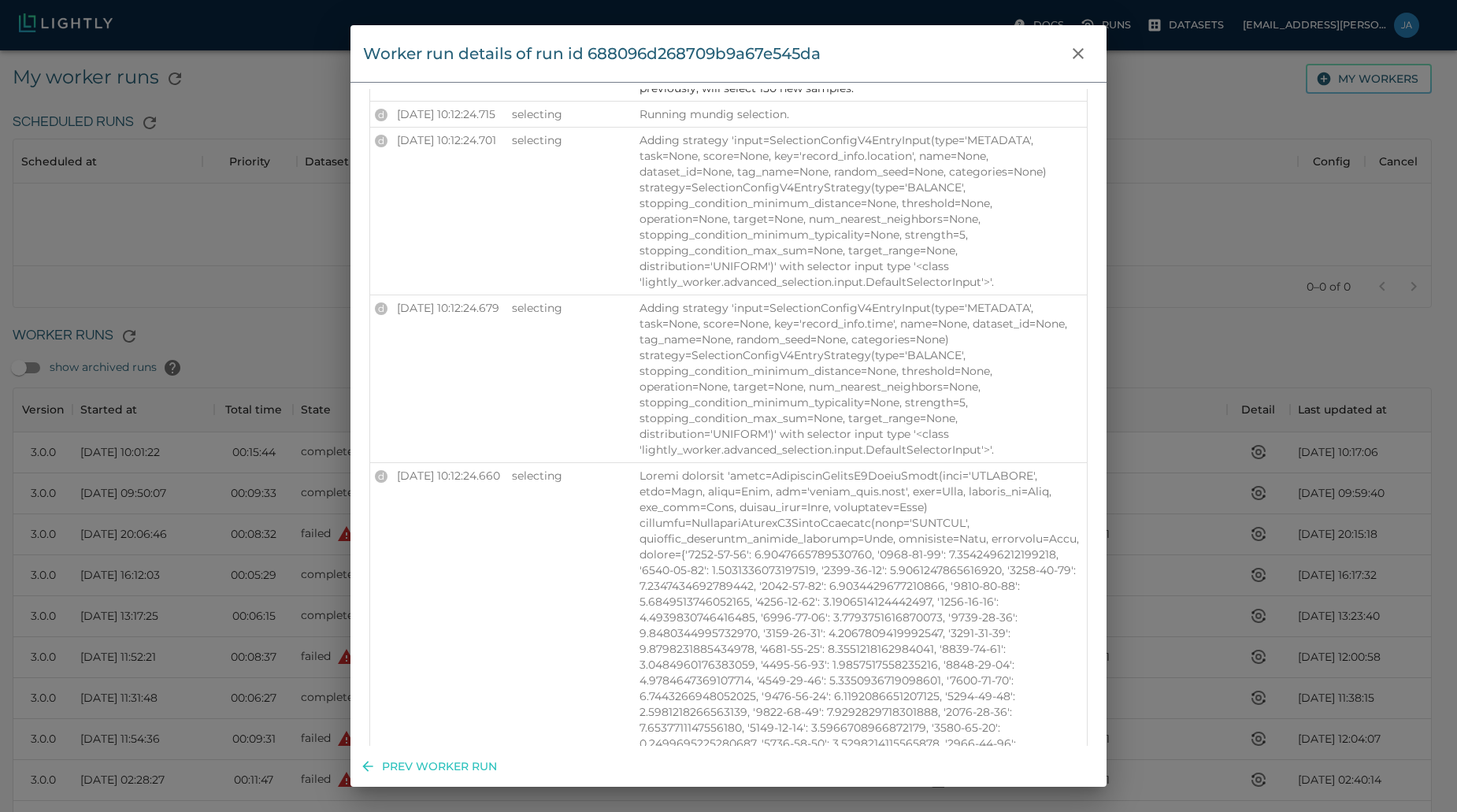 click on "Adding strategy 'input=SelectionConfigV4EntryInput(type='METADATA', task=None, score=None, key='record_info.location', name=None, dataset_id=None, tag_name=None, random_seed=None, categories=None) strategy=SelectionConfigV4EntryStrategy(type='BALANCE', stopping_condition_minimum_distance=None, threshold=None, operation=None, target=None, num_nearest_neighbors=None, stopping_condition_minimum_typicality=None, strength=5, stopping_condition_max_sum=None, target_range=None, distribution='UNIFORM')' with selector input type '<class 'lightly_worker.advanced_selection.input.DefaultSelectorInput'>'." at bounding box center (861, 211) 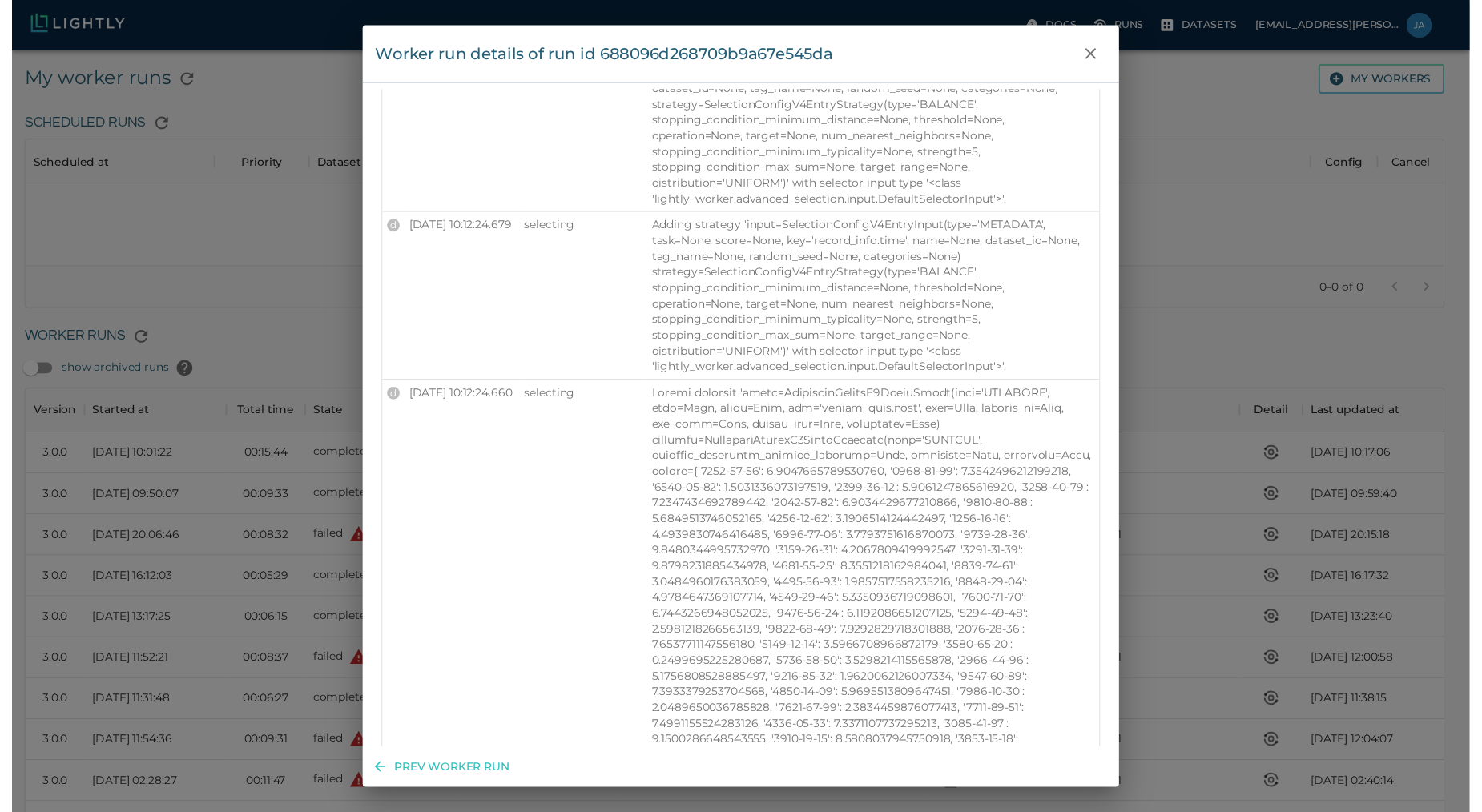 scroll, scrollTop: 5900, scrollLeft: 0, axis: vertical 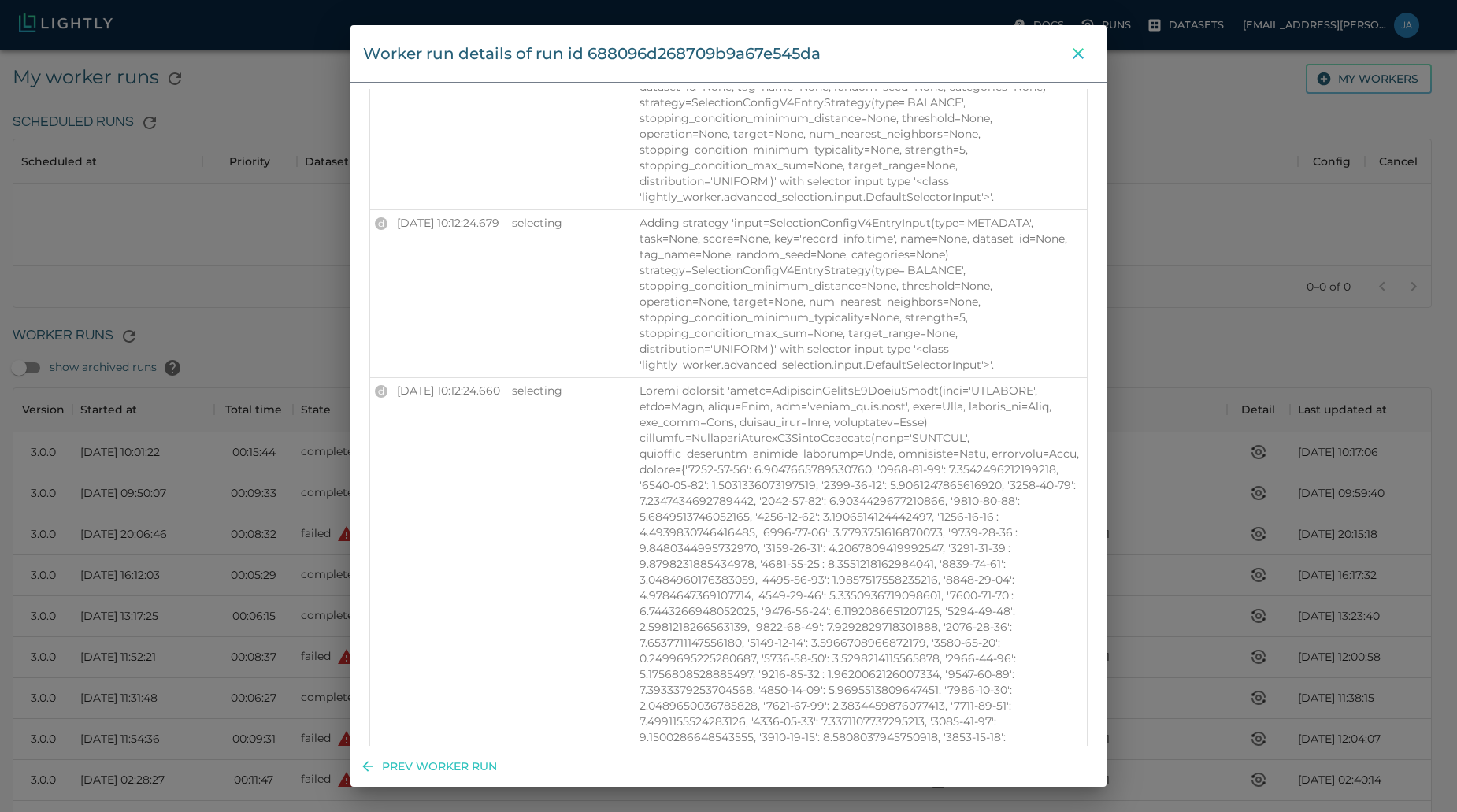 click at bounding box center [1078, 54] 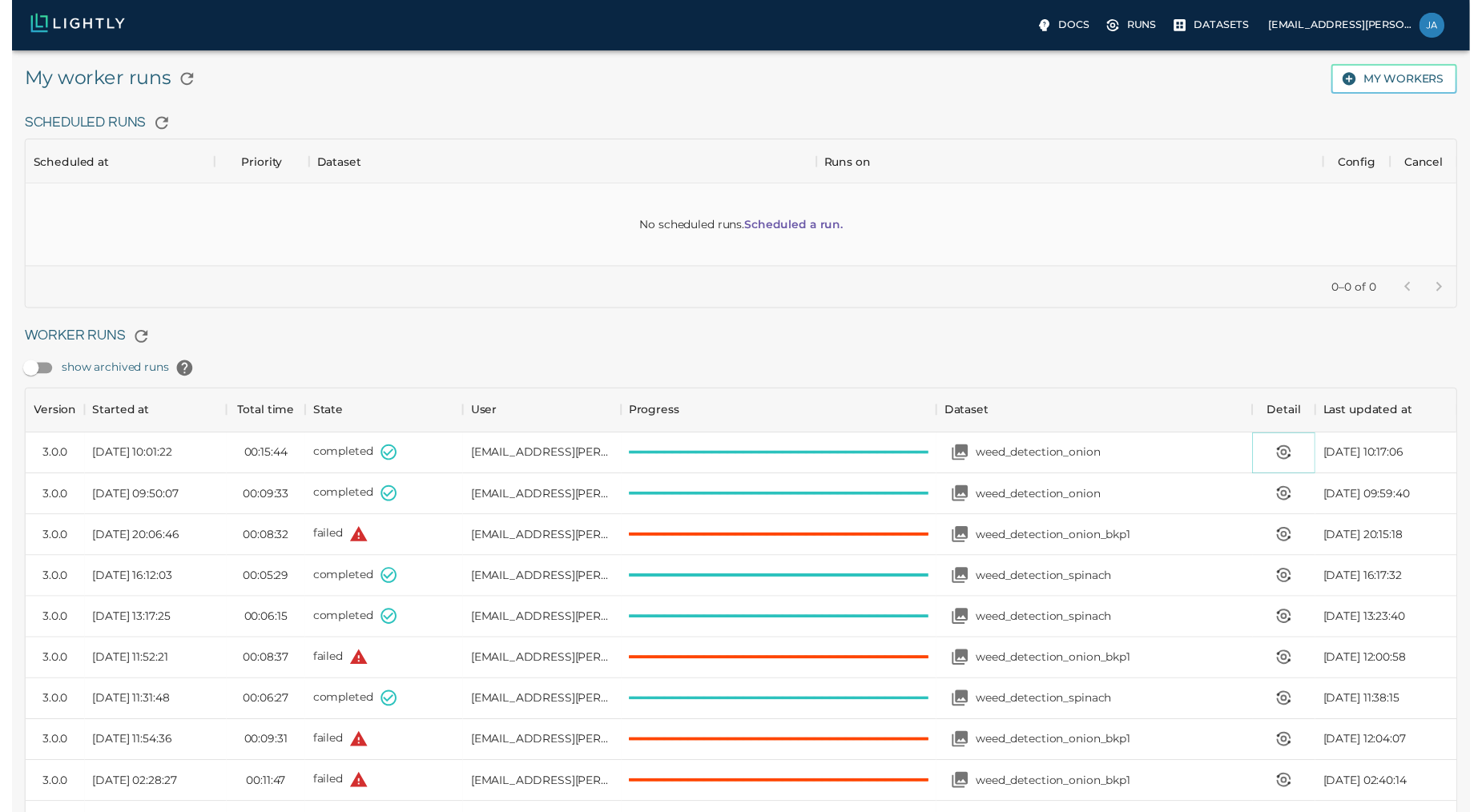scroll, scrollTop: 14, scrollLeft: 14, axis: both 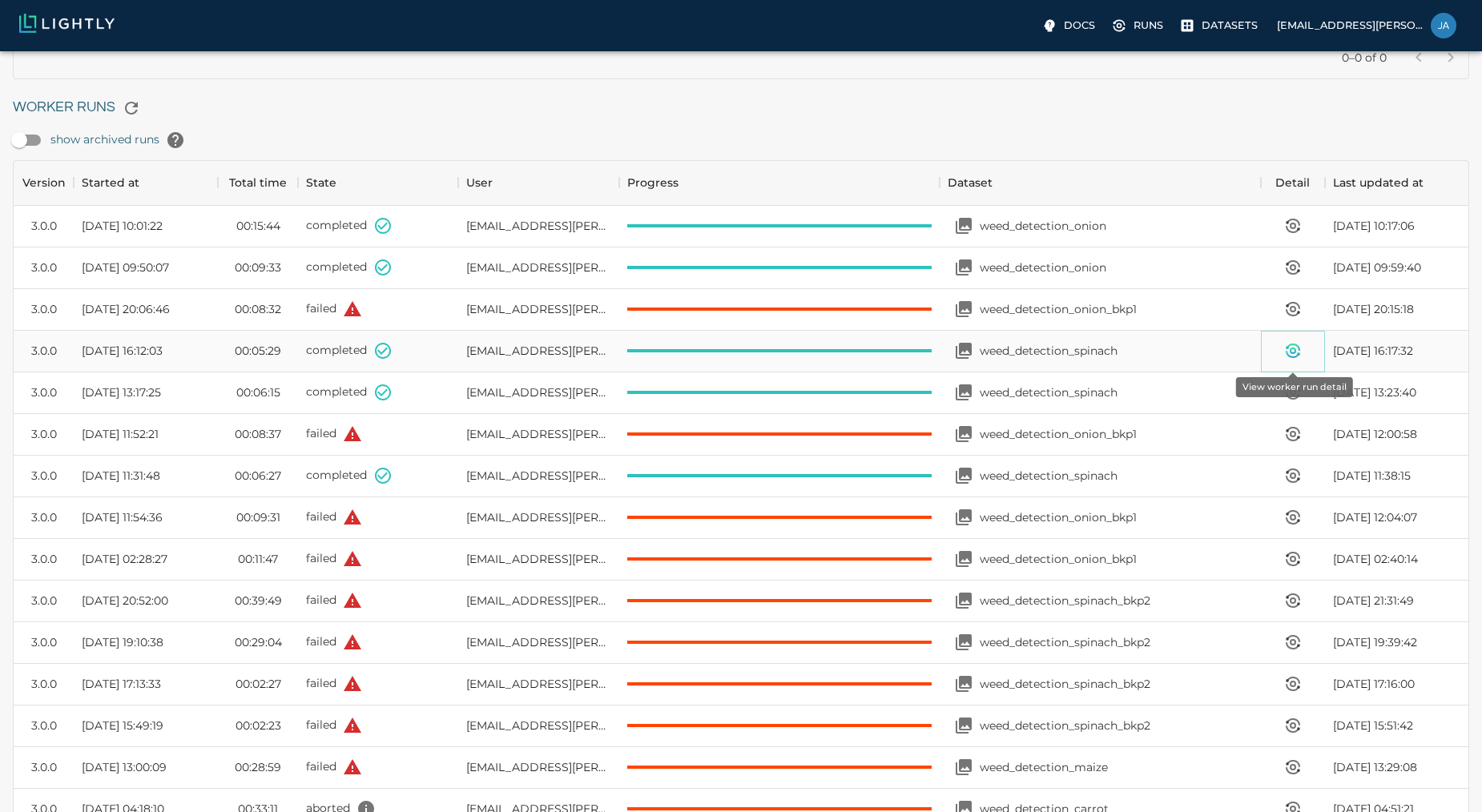 click 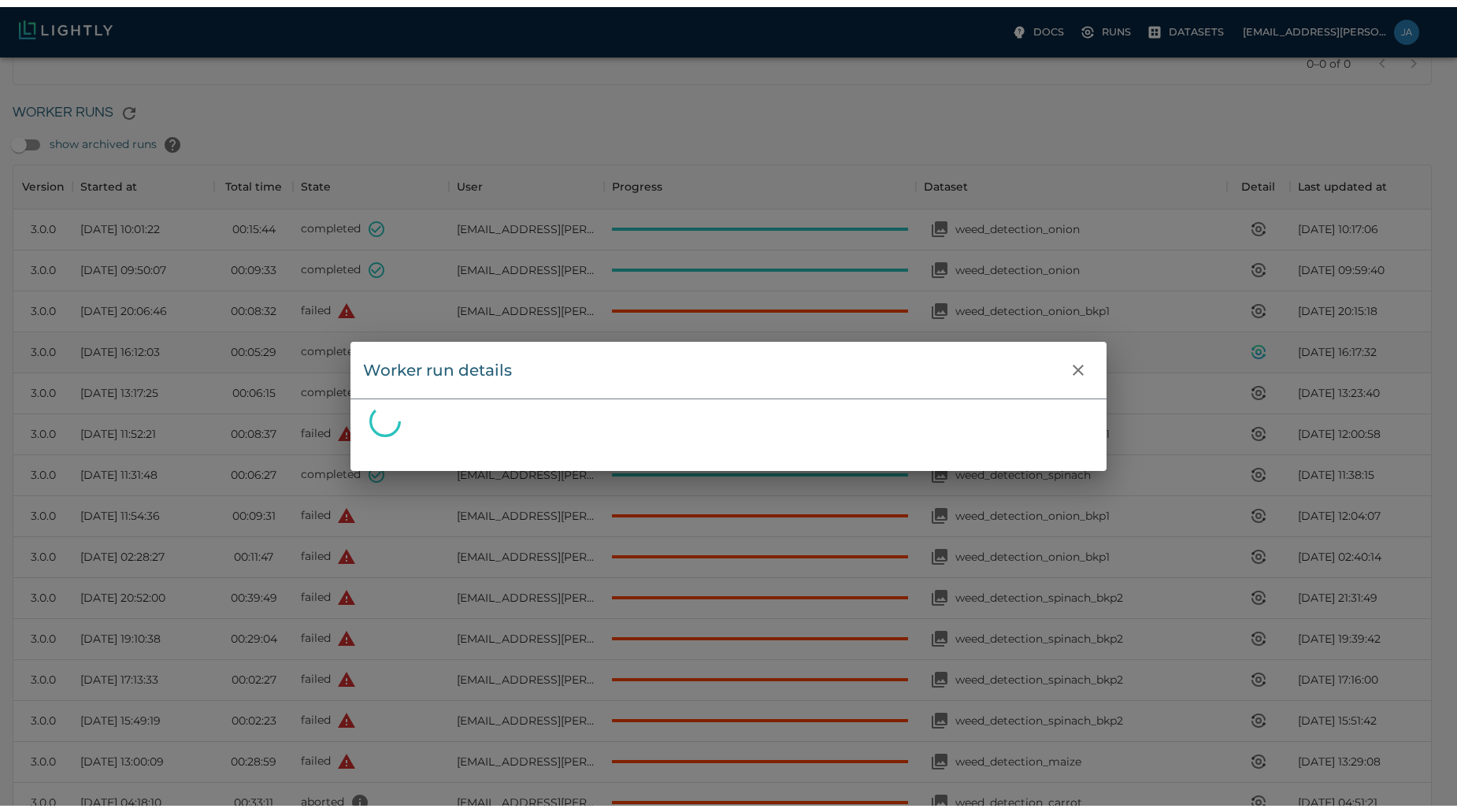 scroll, scrollTop: 113, scrollLeft: 1404, axis: both 